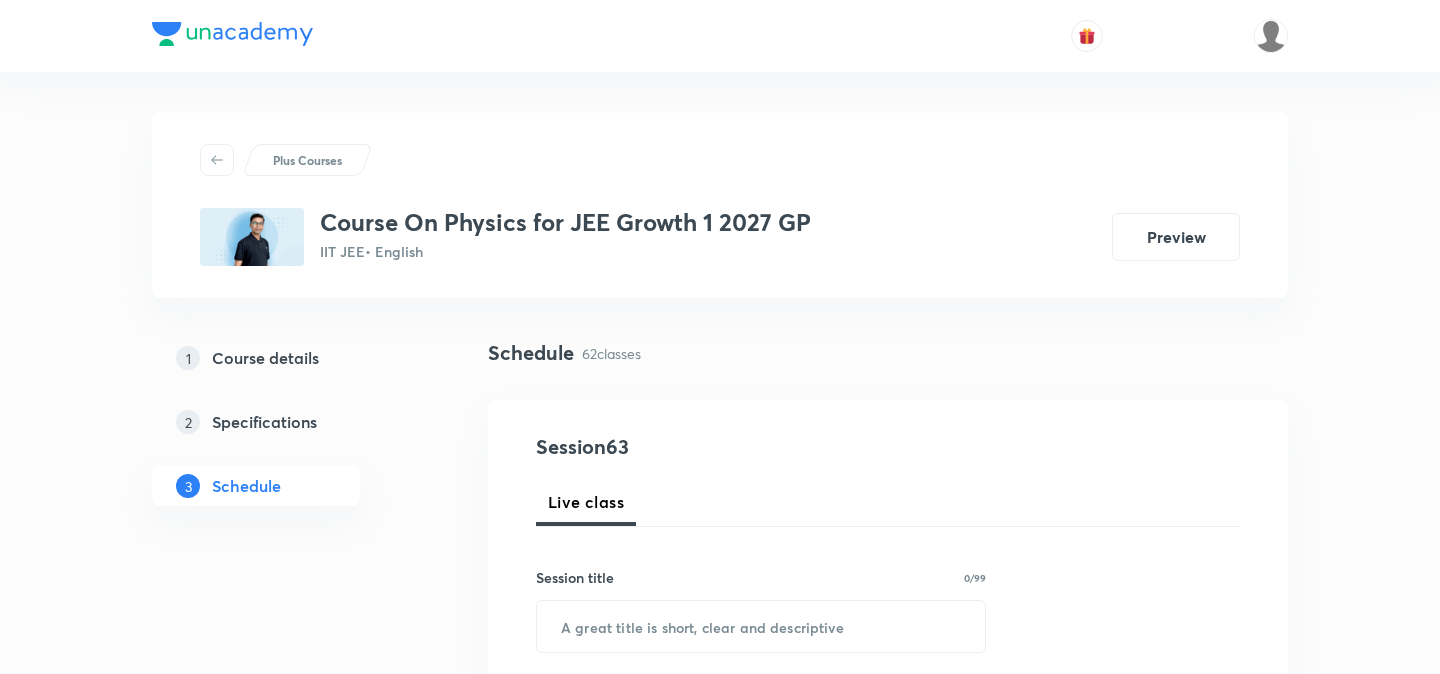 scroll, scrollTop: 0, scrollLeft: 0, axis: both 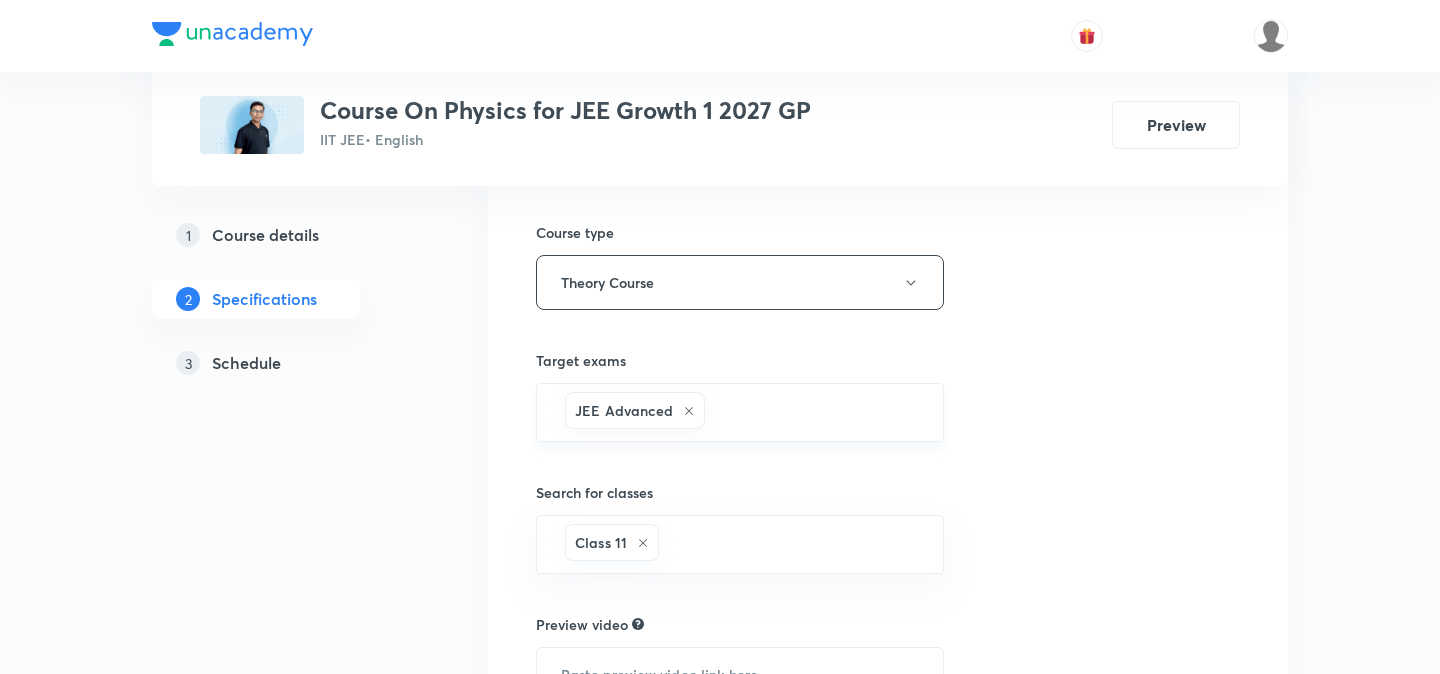 click at bounding box center [814, 412] 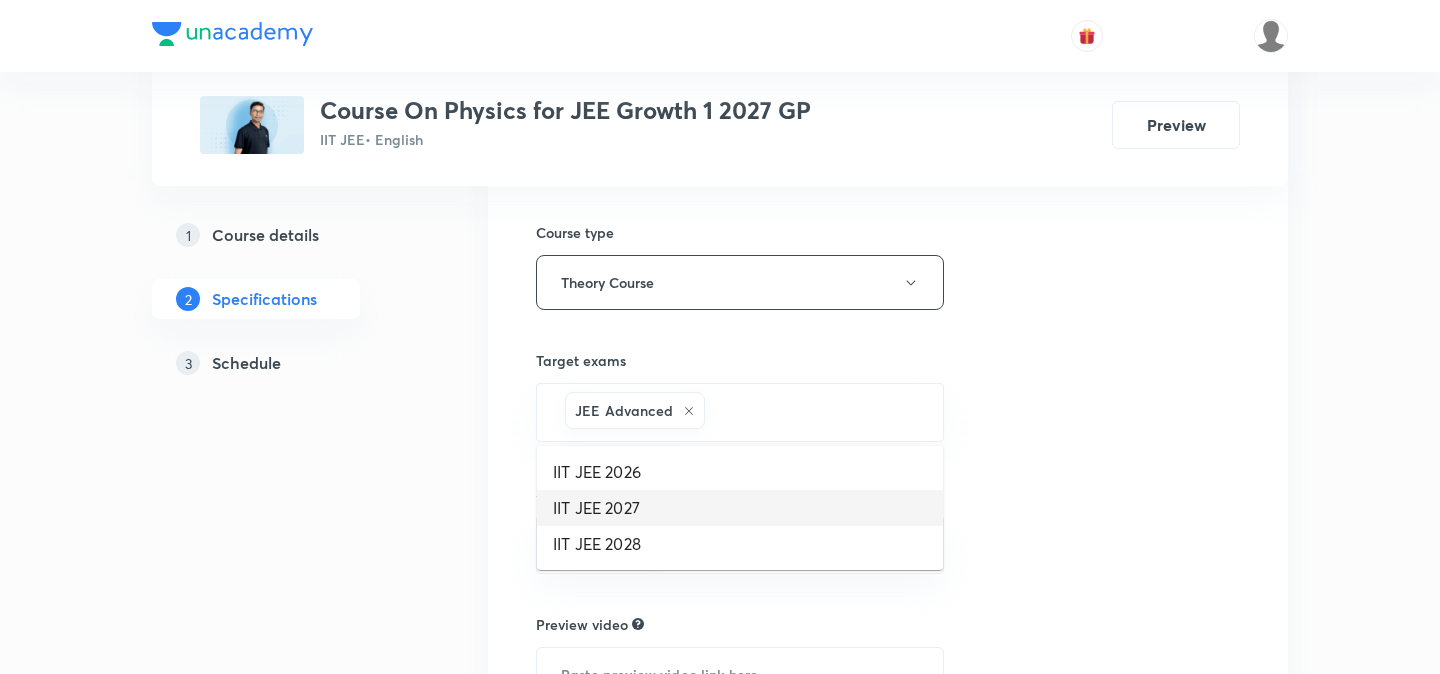 click on "IIT JEE 2027" at bounding box center (740, 508) 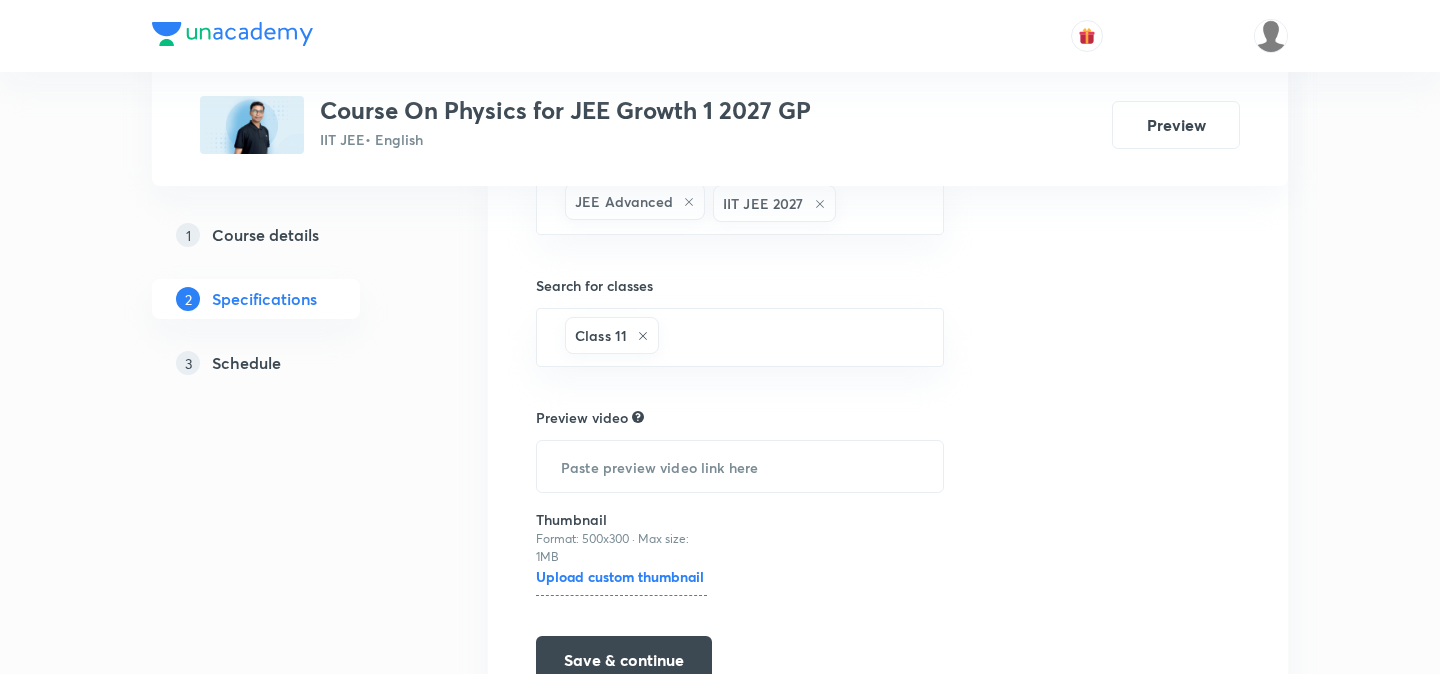 scroll, scrollTop: 2005, scrollLeft: 0, axis: vertical 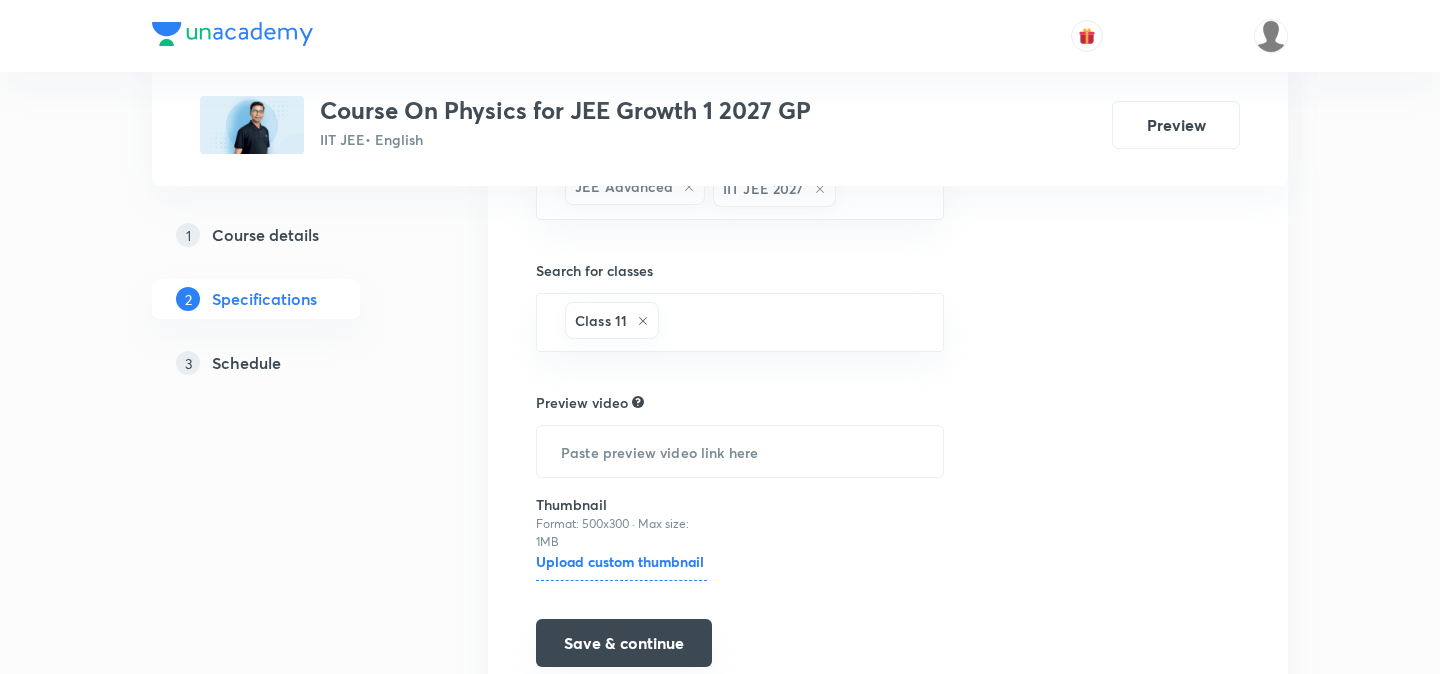 click on "Save & continue" at bounding box center [624, 643] 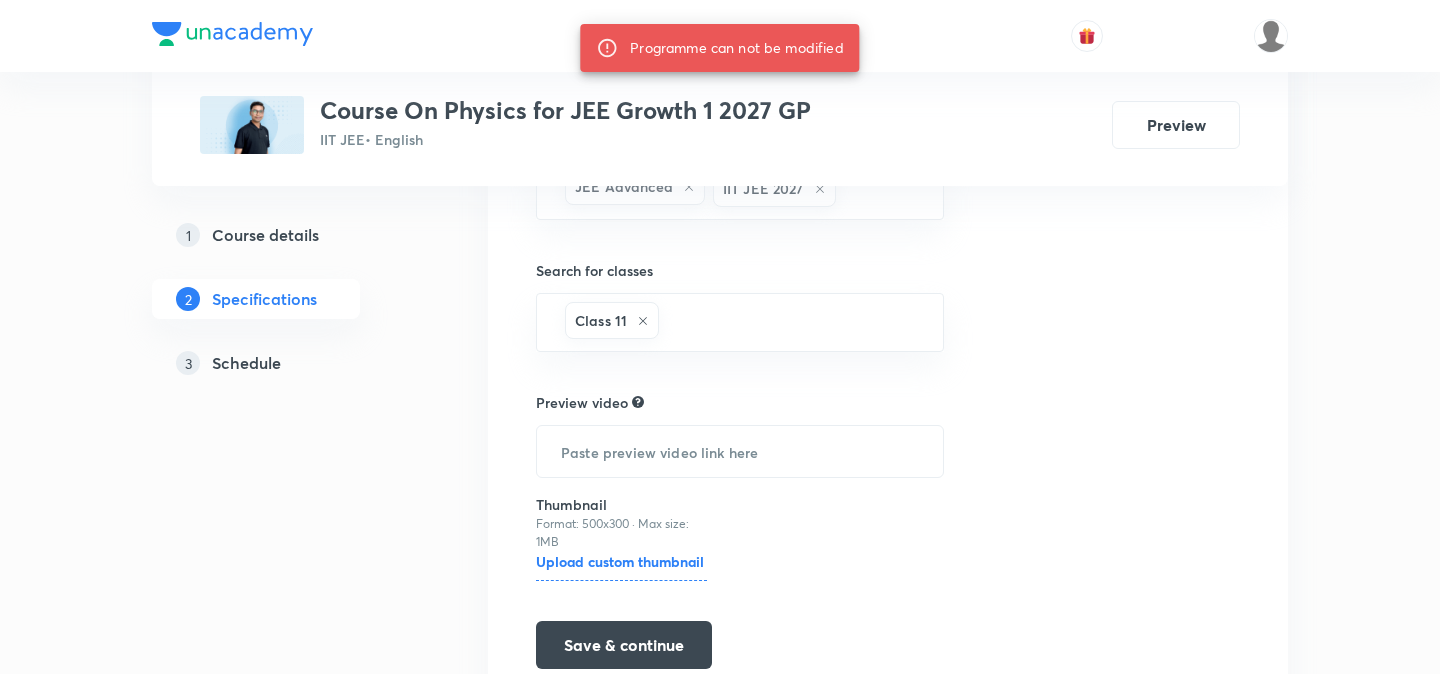 click on "Schedule" at bounding box center [246, 363] 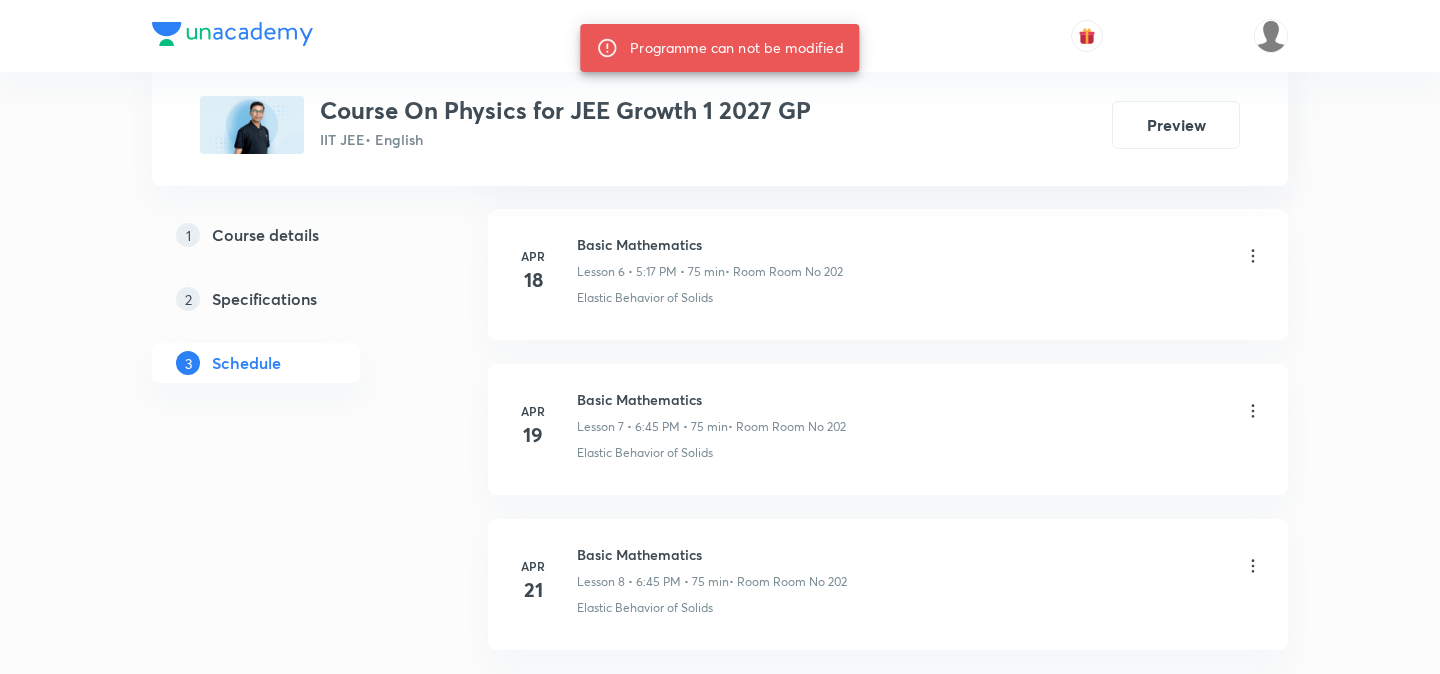 scroll, scrollTop: 0, scrollLeft: 0, axis: both 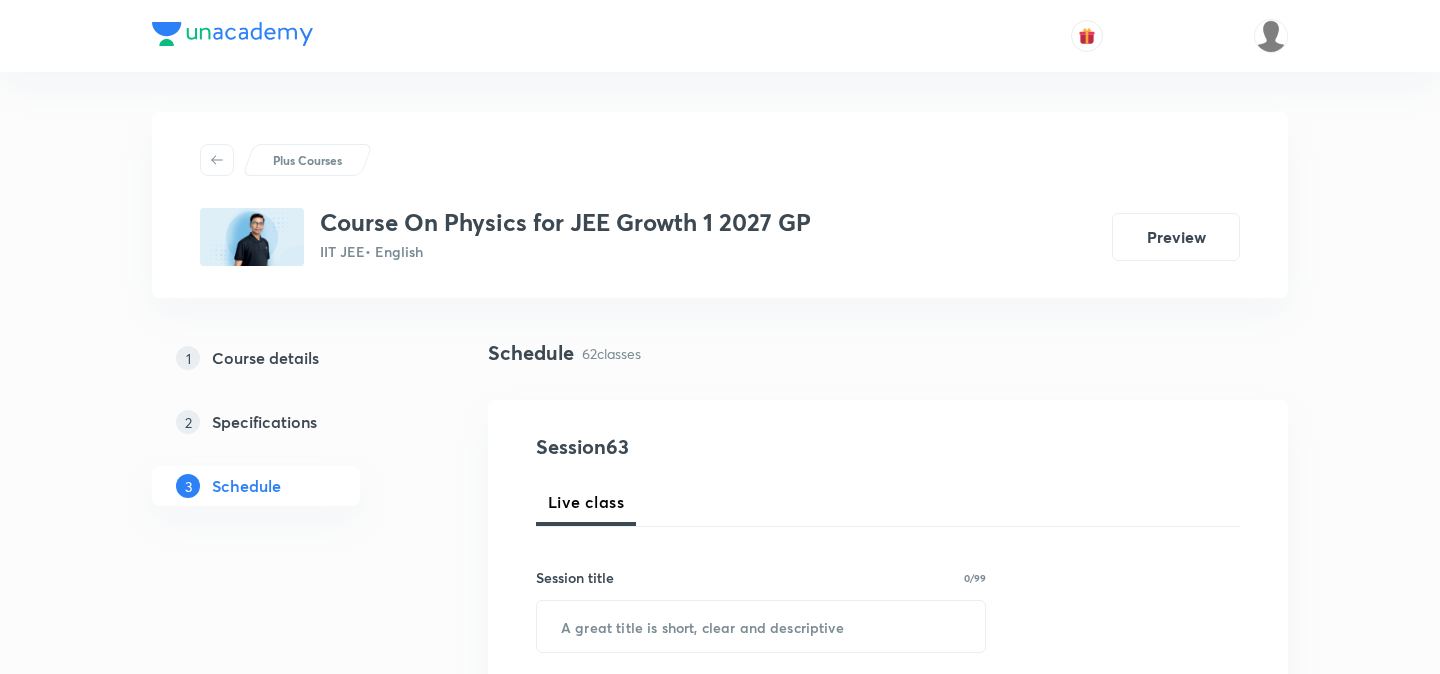 click on "Specifications" at bounding box center (264, 422) 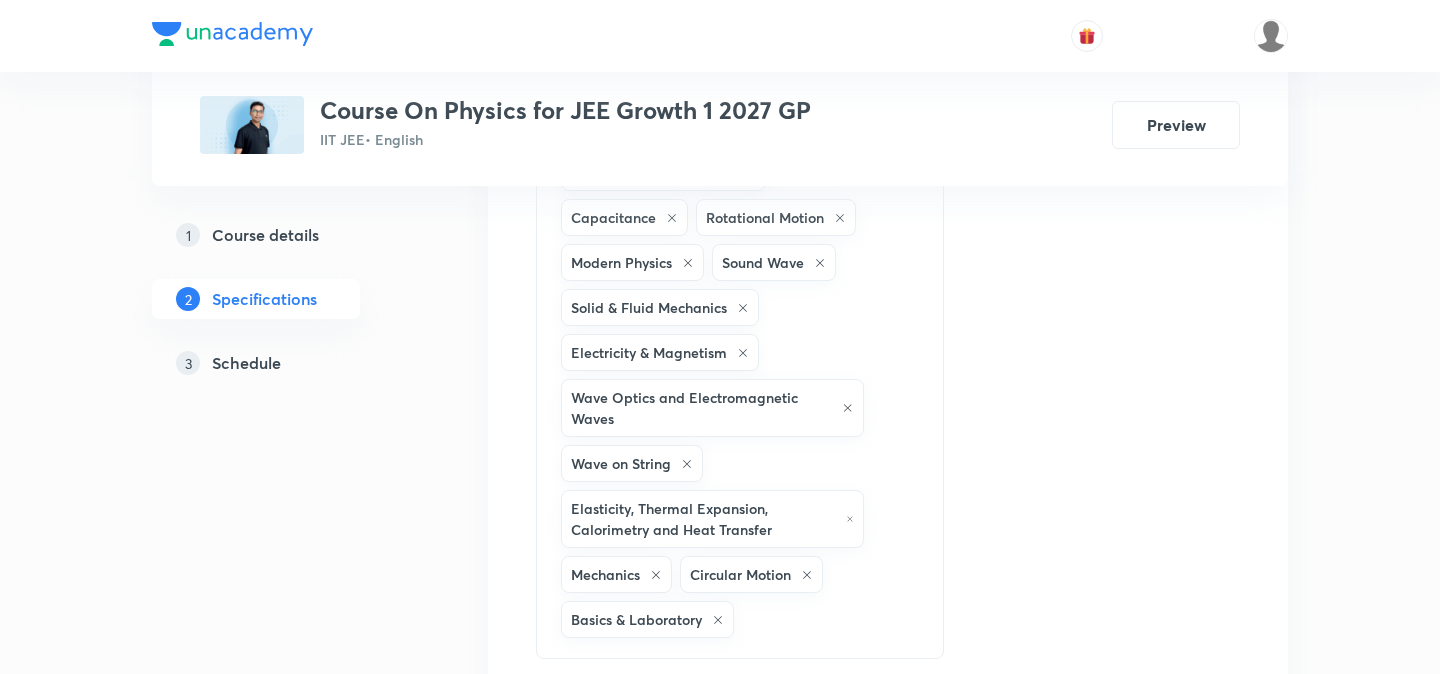 scroll, scrollTop: 1304, scrollLeft: 0, axis: vertical 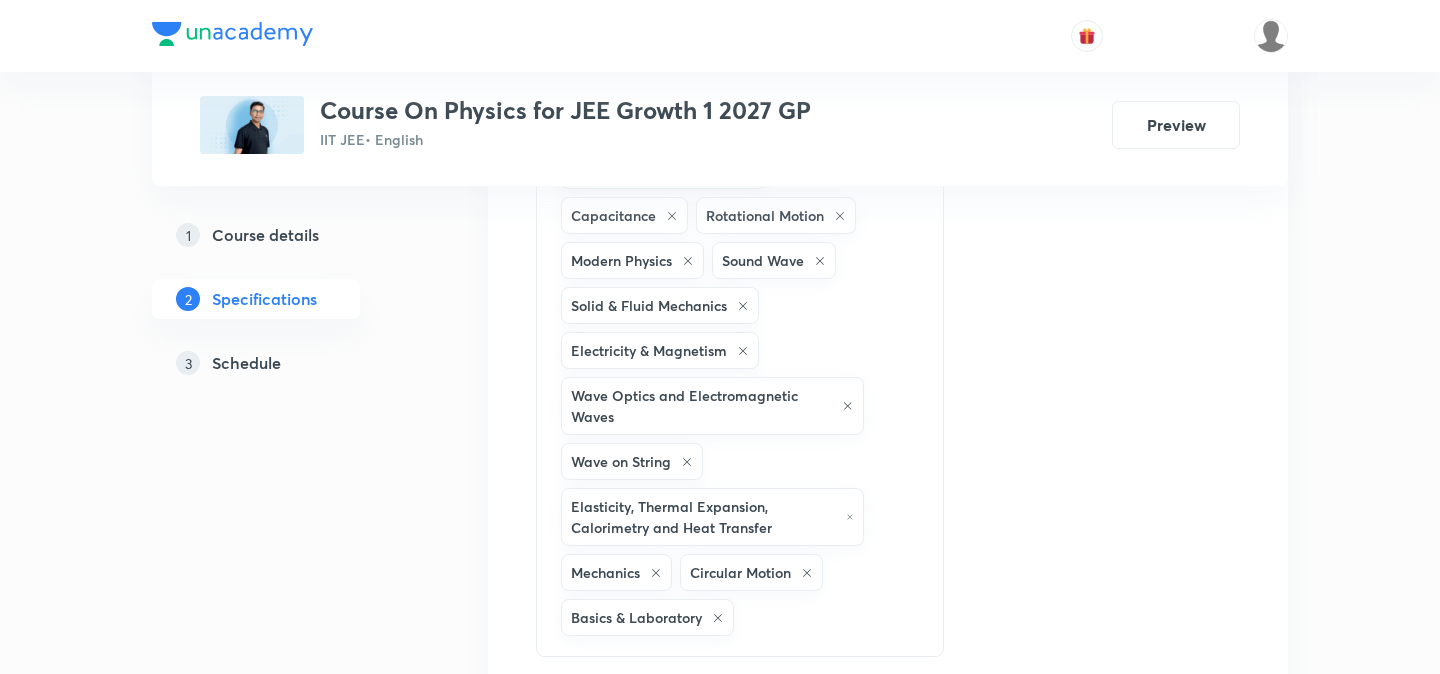 click on "Kinematics-1D and Calculus KTG and Thermodynamics Error Waves Magnetic Effect of Current and Magnetism Geometrical Optics Principle of Communication Fluid Mechanics Electrostatics Work, Power & Energy Modern Physics - 1 1D Motion Motion in Straightline Semiconductor Thermal Physics Newton's Law of Motion Basic Mathematics and Vector Gravitation Basic Math Current Electricity Center of Mass and Collision Kinematics-2D Unit and Dimension Geometrical & Wave Optics Newton's Law of Motion and Friction Modern Physics - 2 Electromagnetic Induction and Alternating Current Simple Harmonic Motion Capacitance Rotational Motion Modern Physics Sound Wave Solid & Fluid Mechanics Electricity & Magnetism Wave Optics and Electromagnetic Waves Wave on String Elasticity, Thermal Expansion, Calorimetry and Heat Transfer Mechanics Circular Motion Basics & Laboratory" at bounding box center [712, -122] 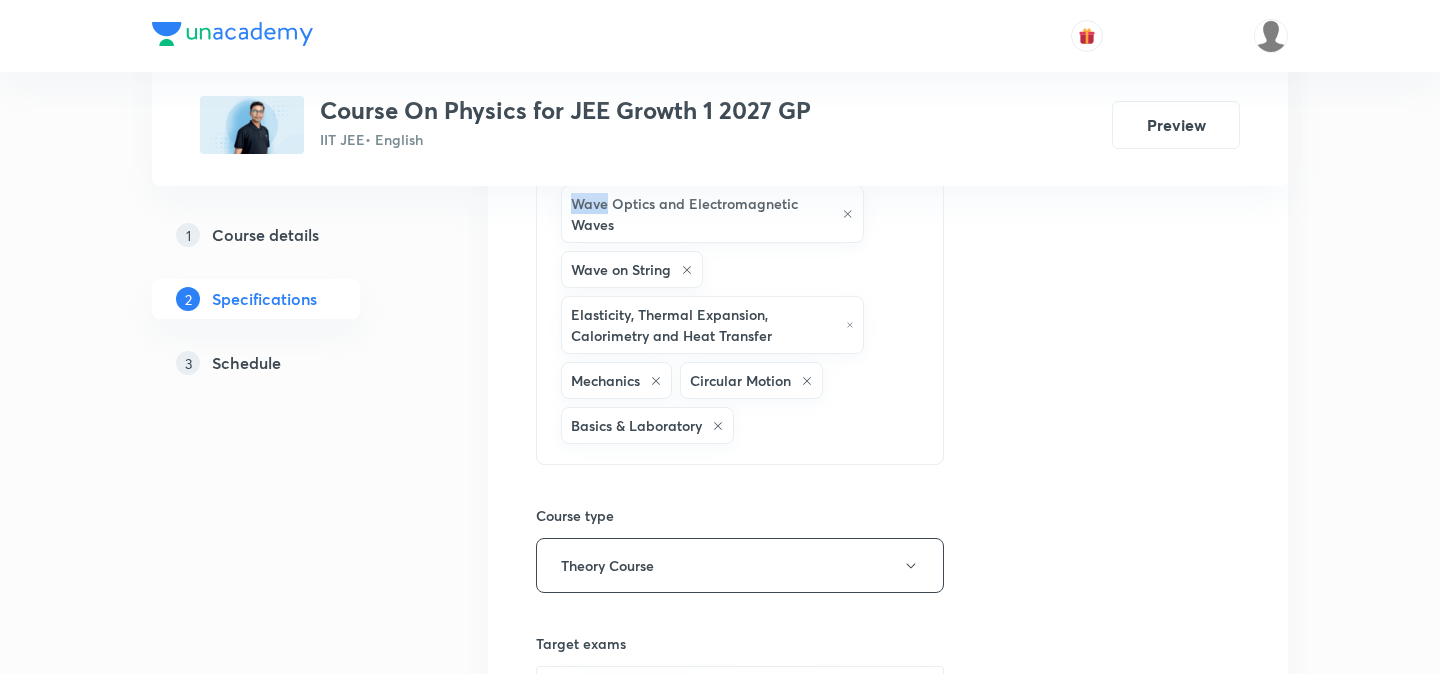 scroll, scrollTop: 1500, scrollLeft: 0, axis: vertical 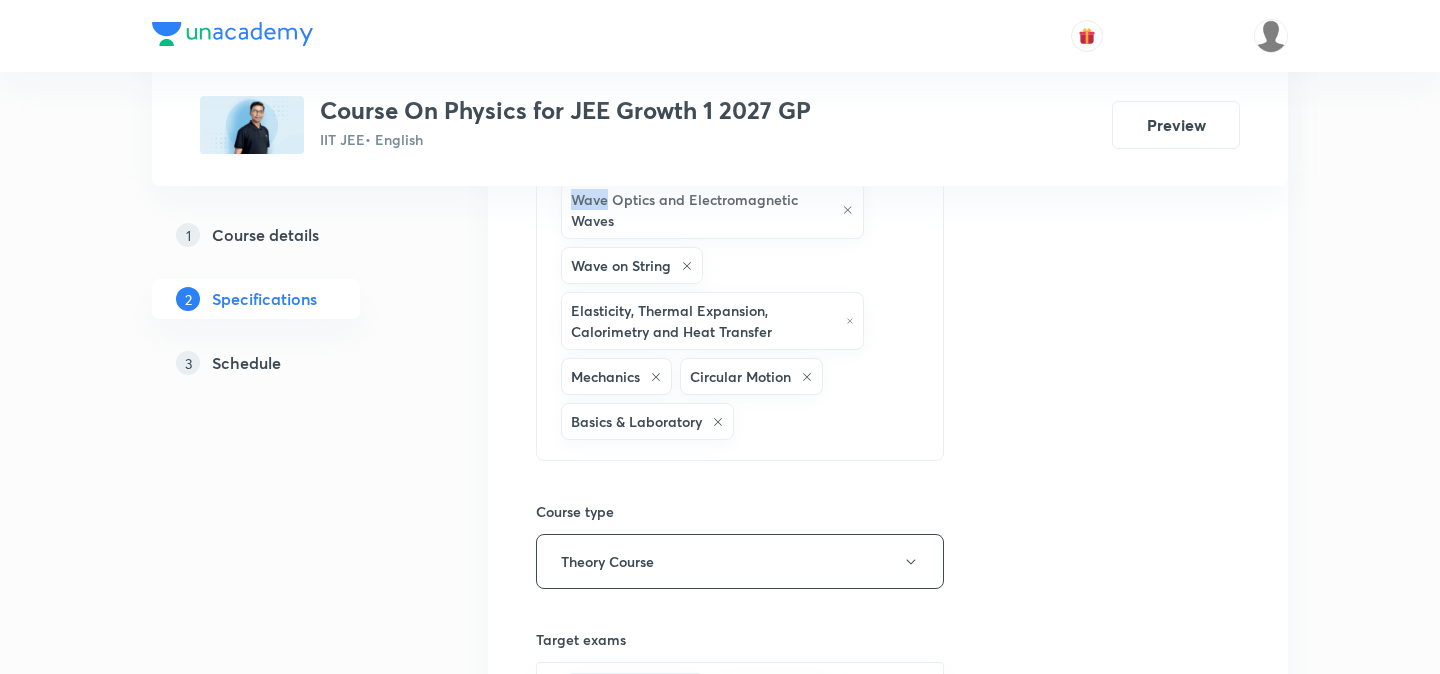 click on "Kinematics-1D and Calculus KTG and Thermodynamics Error Waves Magnetic Effect of Current and Magnetism Geometrical Optics Principle of Communication Fluid Mechanics Electrostatics Work, Power & Energy Modern Physics - 1 1D Motion Motion in Straightline Semiconductor Thermal Physics Newton's Law of Motion Basic Mathematics and Vector Gravitation Basic Math Current Electricity Center of Mass and Collision Kinematics-2D Unit and Dimension Geometrical & Wave Optics Newton's Law of Motion and Friction Modern Physics - 2 Electromagnetic Induction and Alternating Current Simple Harmonic Motion Capacitance Rotational Motion Modern Physics Sound Wave Solid & Fluid Mechanics Electricity & Magnetism Wave Optics and Electromagnetic Waves Wave on String Elasticity, Thermal Expansion, Calorimetry and Heat Transfer Mechanics Circular Motion Basics & Laboratory" at bounding box center [712, -318] 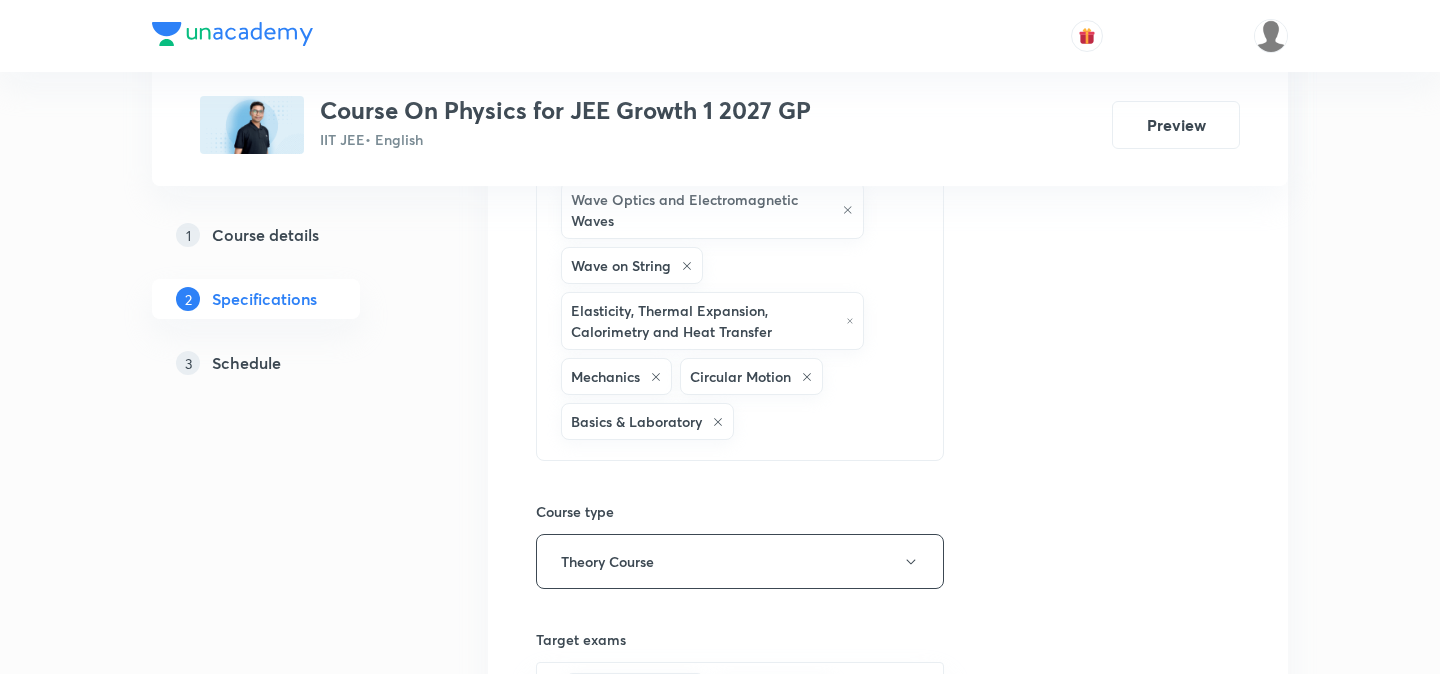 click on "Kinematics-1D and Calculus KTG and Thermodynamics Error Waves Magnetic Effect of Current and Magnetism Geometrical Optics Principle of Communication Fluid Mechanics Electrostatics Work, Power & Energy Modern Physics - 1 1D Motion Motion in Straightline Semiconductor Thermal Physics Newton's Law of Motion Basic Mathematics and Vector Gravitation Basic Math Current Electricity Center of Mass and Collision Kinematics-2D Unit and Dimension Geometrical & Wave Optics Newton's Law of Motion and Friction Modern Physics - 2 Electromagnetic Induction and Alternating Current Simple Harmonic Motion Capacitance Rotational Motion Modern Physics Sound Wave Solid & Fluid Mechanics Electricity & Magnetism Wave Optics and Electromagnetic Waves Wave on String Elasticity, Thermal Expansion, Calorimetry and Heat Transfer Mechanics Circular Motion Basics & Laboratory" at bounding box center (712, -318) 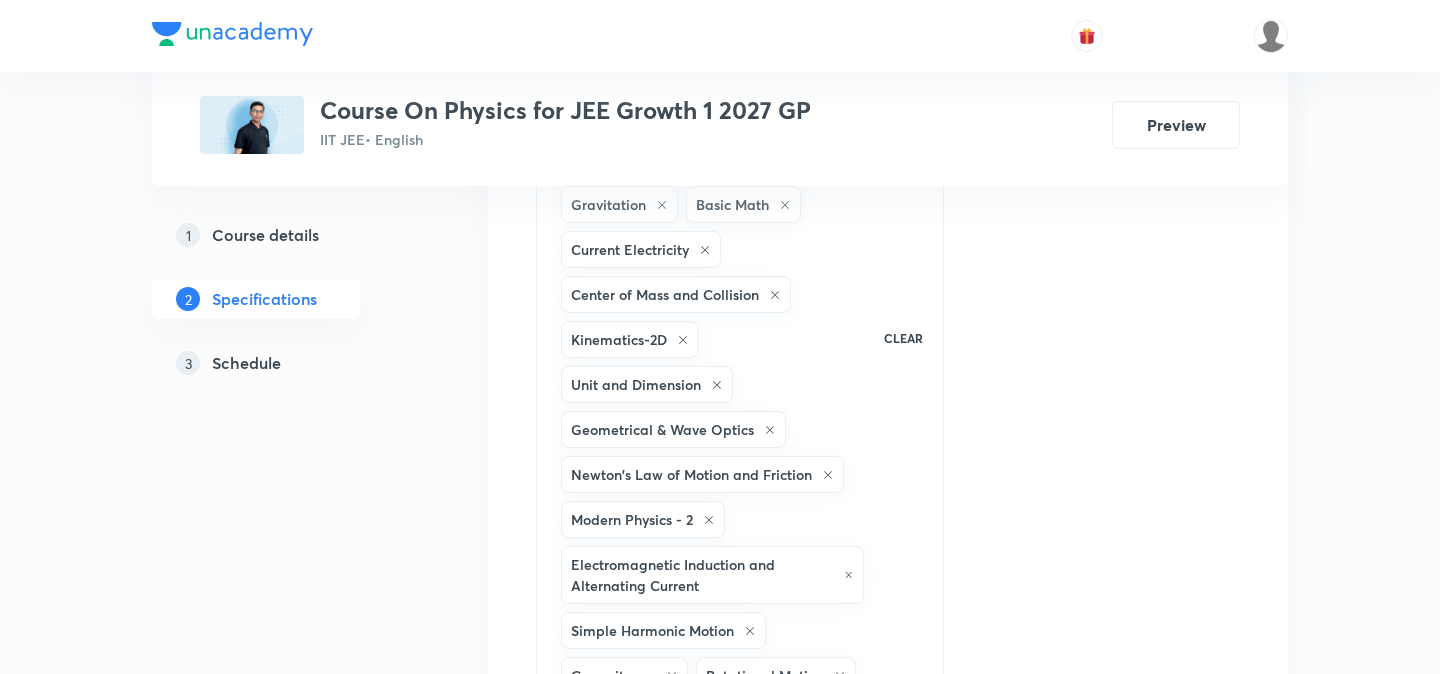 click on "CLEAR" at bounding box center [903, 338] 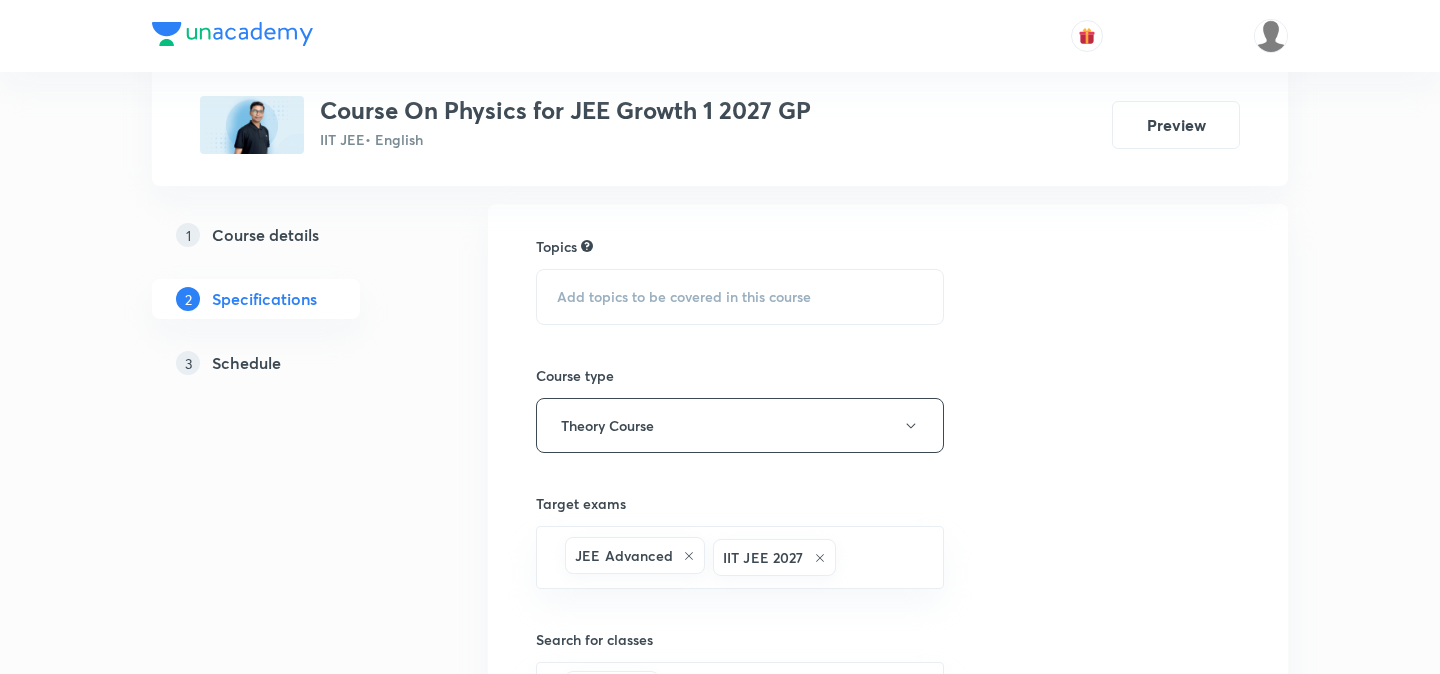 scroll, scrollTop: 151, scrollLeft: 0, axis: vertical 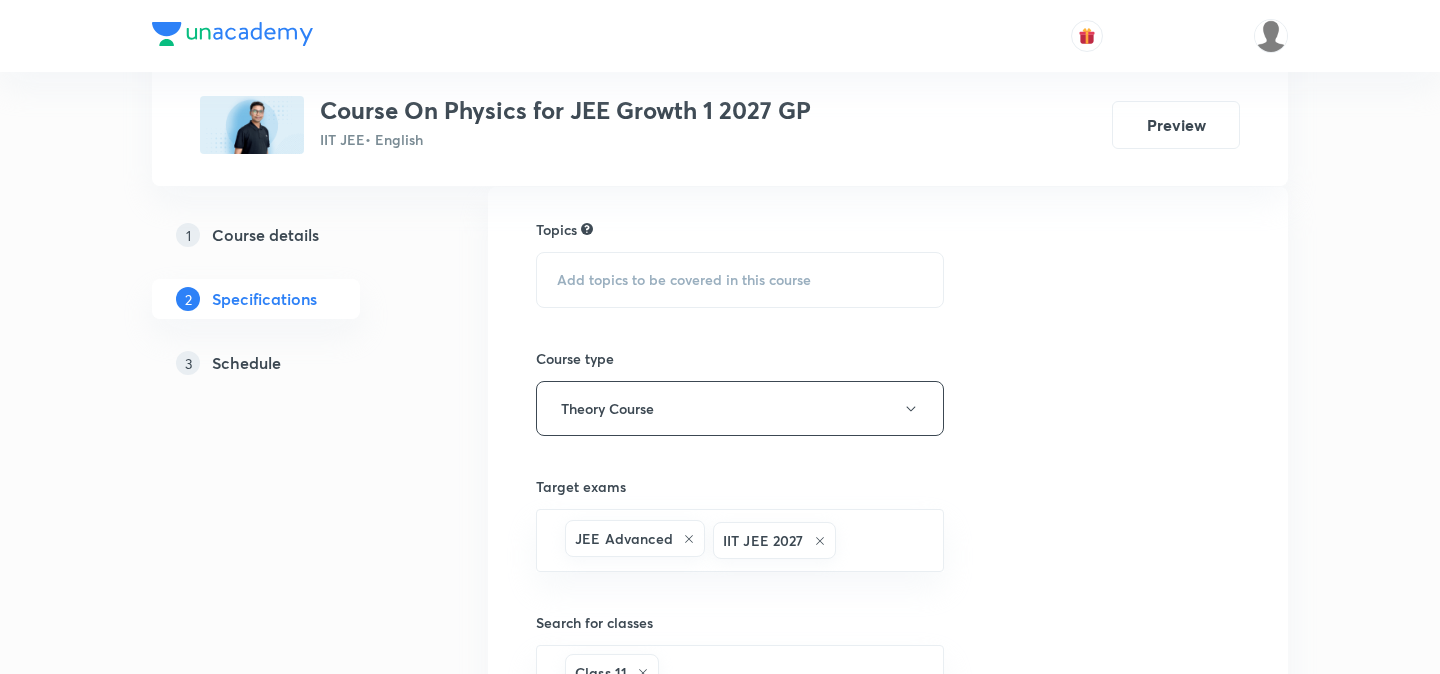 click on "Add topics to be covered in this course" at bounding box center (684, 280) 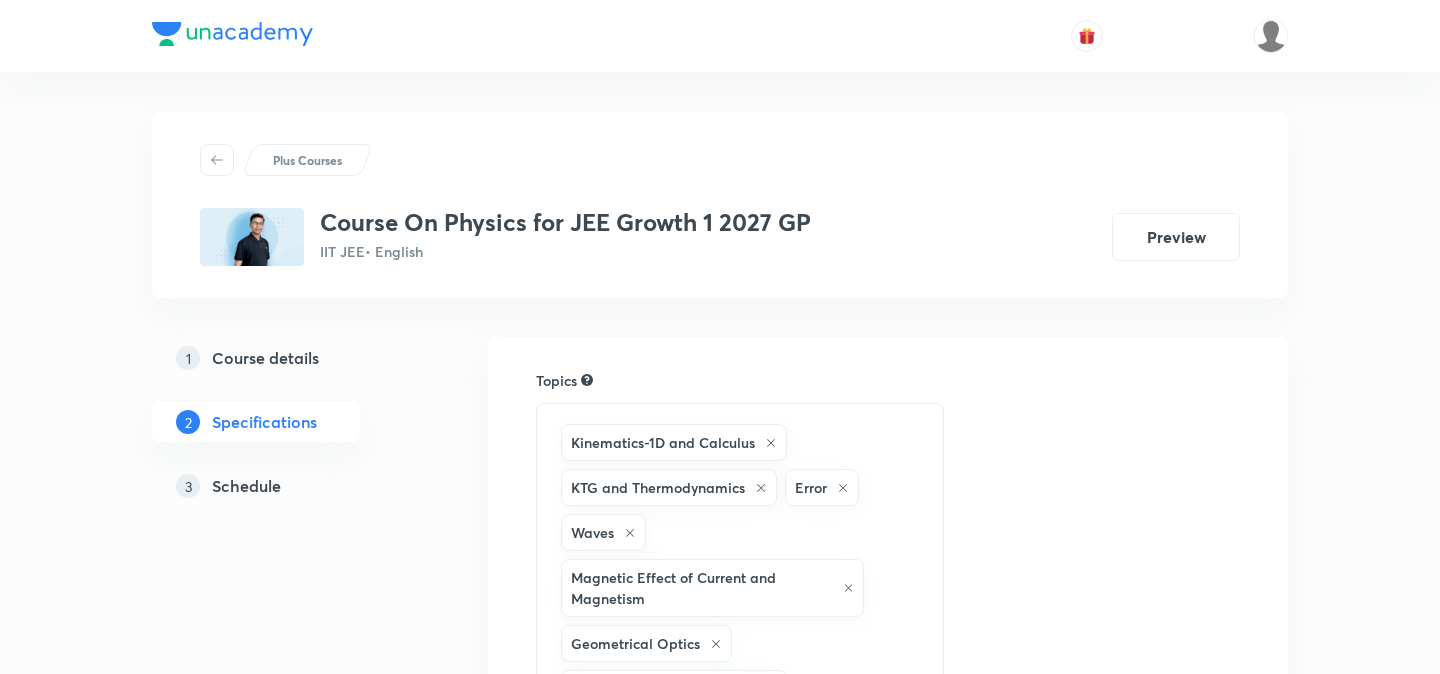 scroll, scrollTop: 151, scrollLeft: 0, axis: vertical 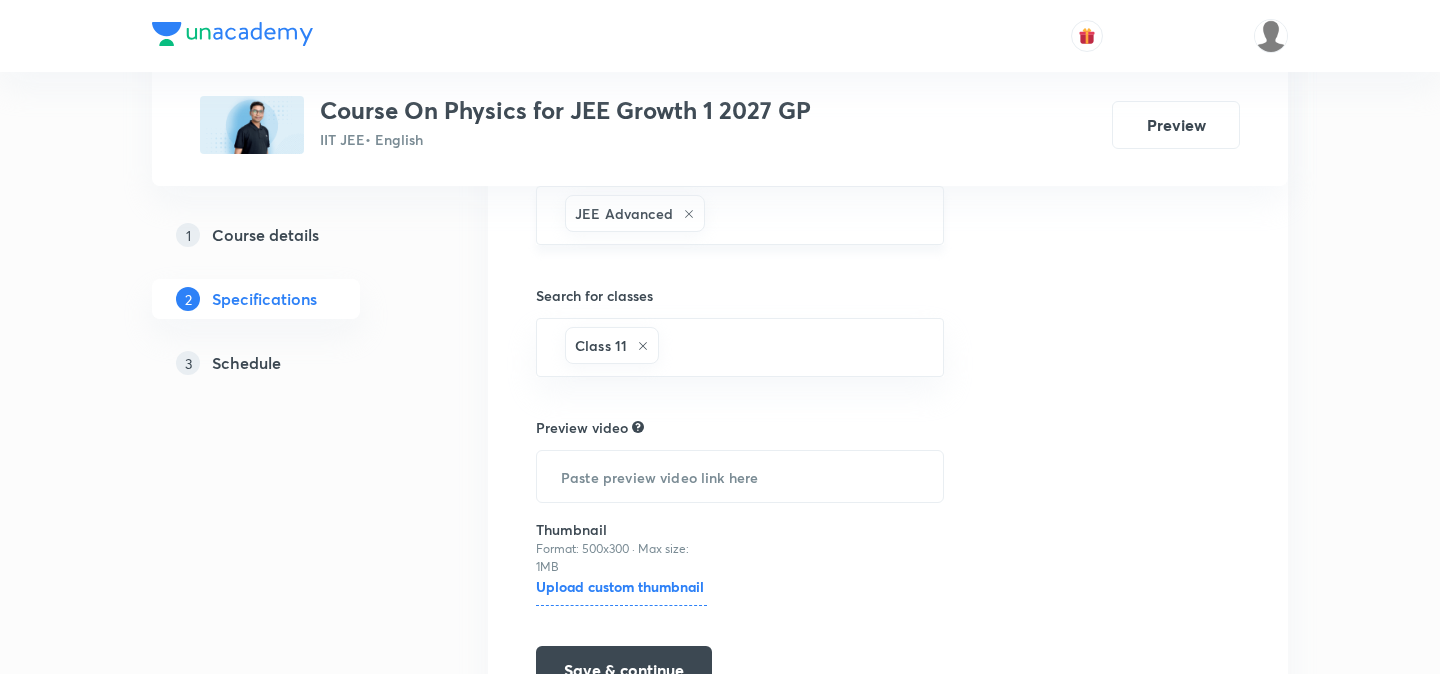 click at bounding box center (814, 215) 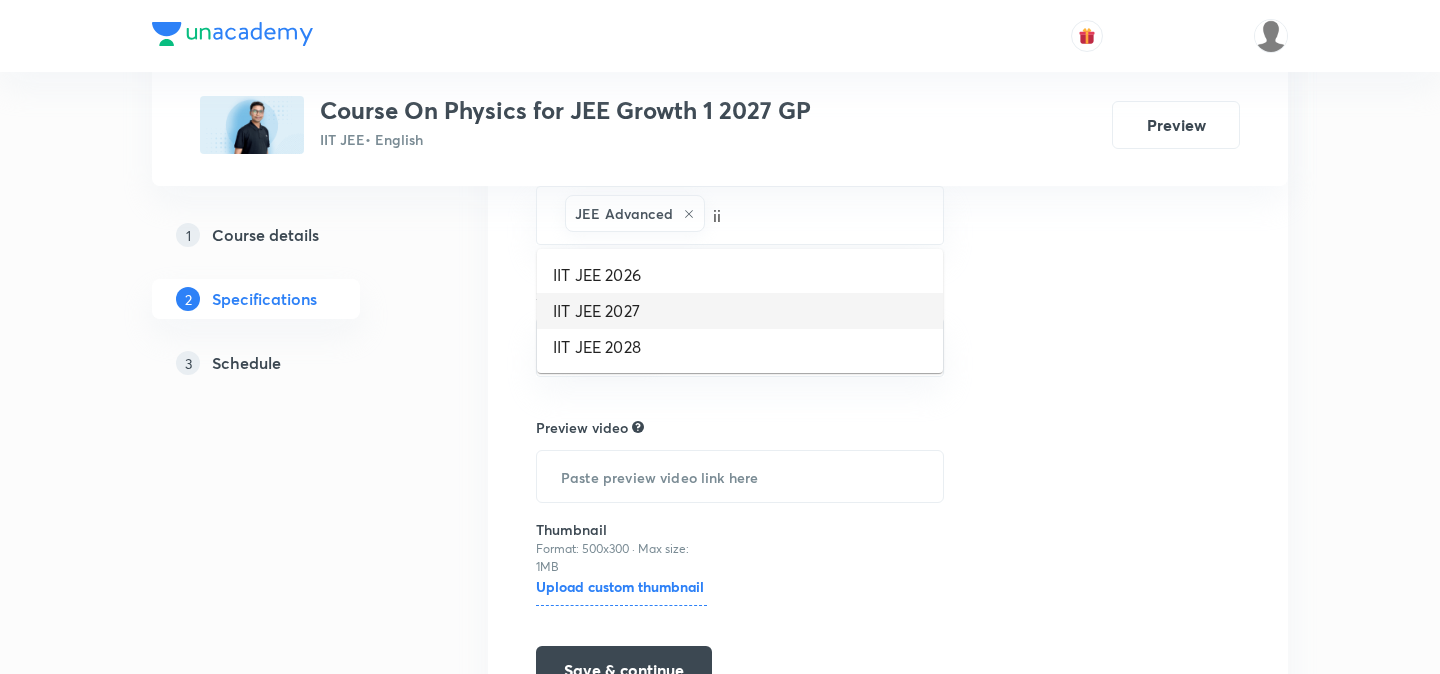 type on "iit" 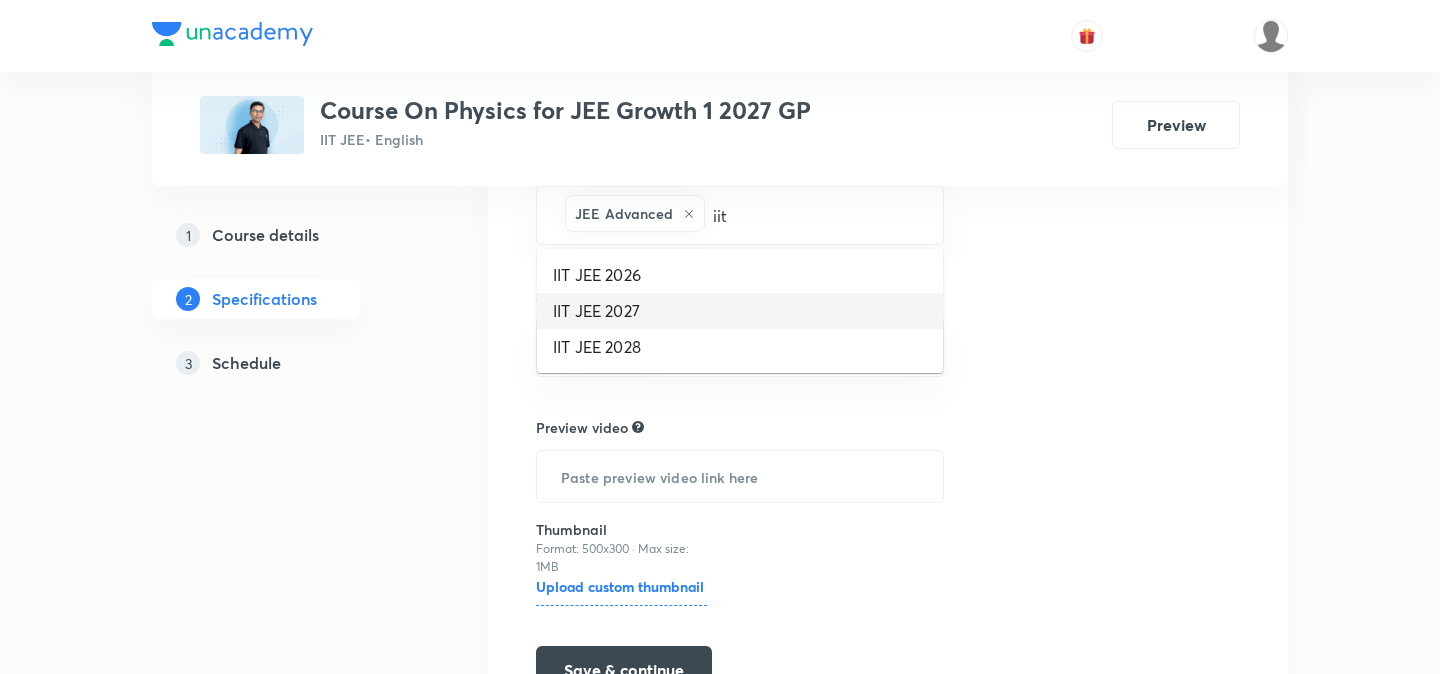 click on "IIT JEE 2027" at bounding box center (740, 311) 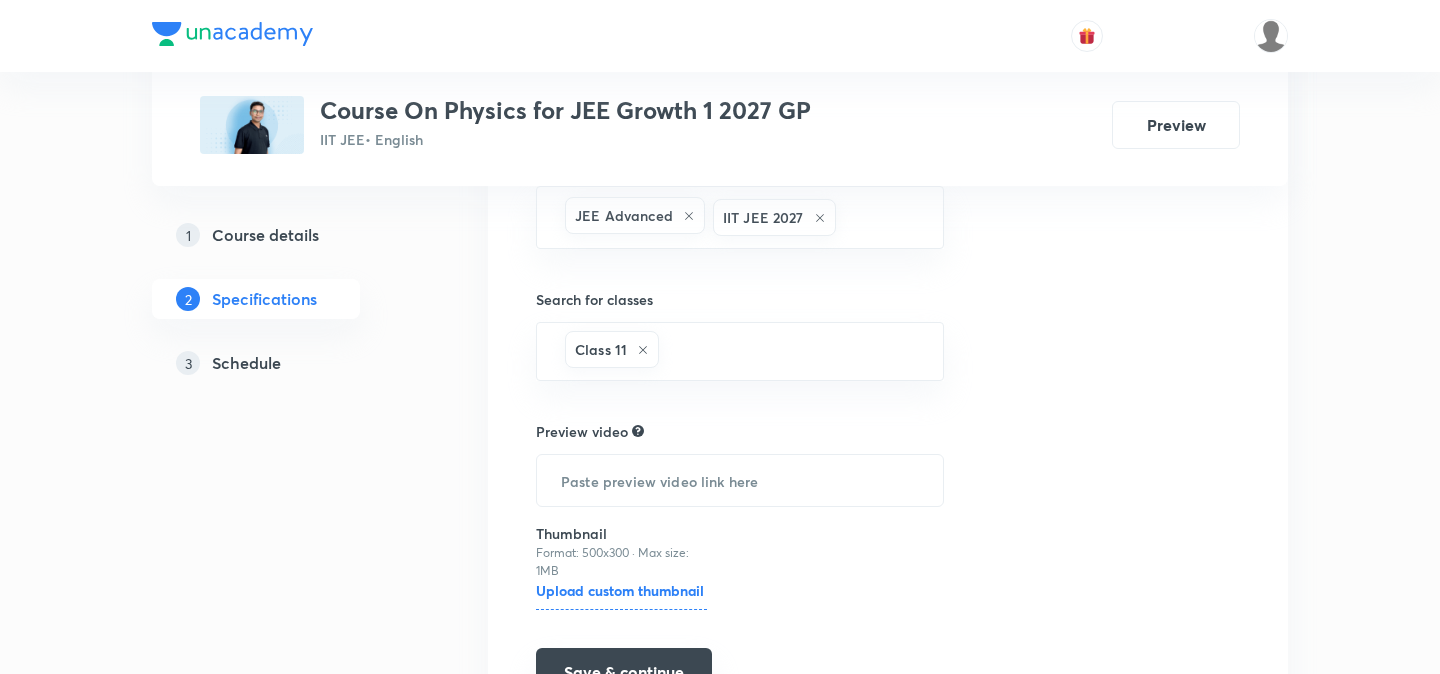 click on "Save & continue" at bounding box center [624, 672] 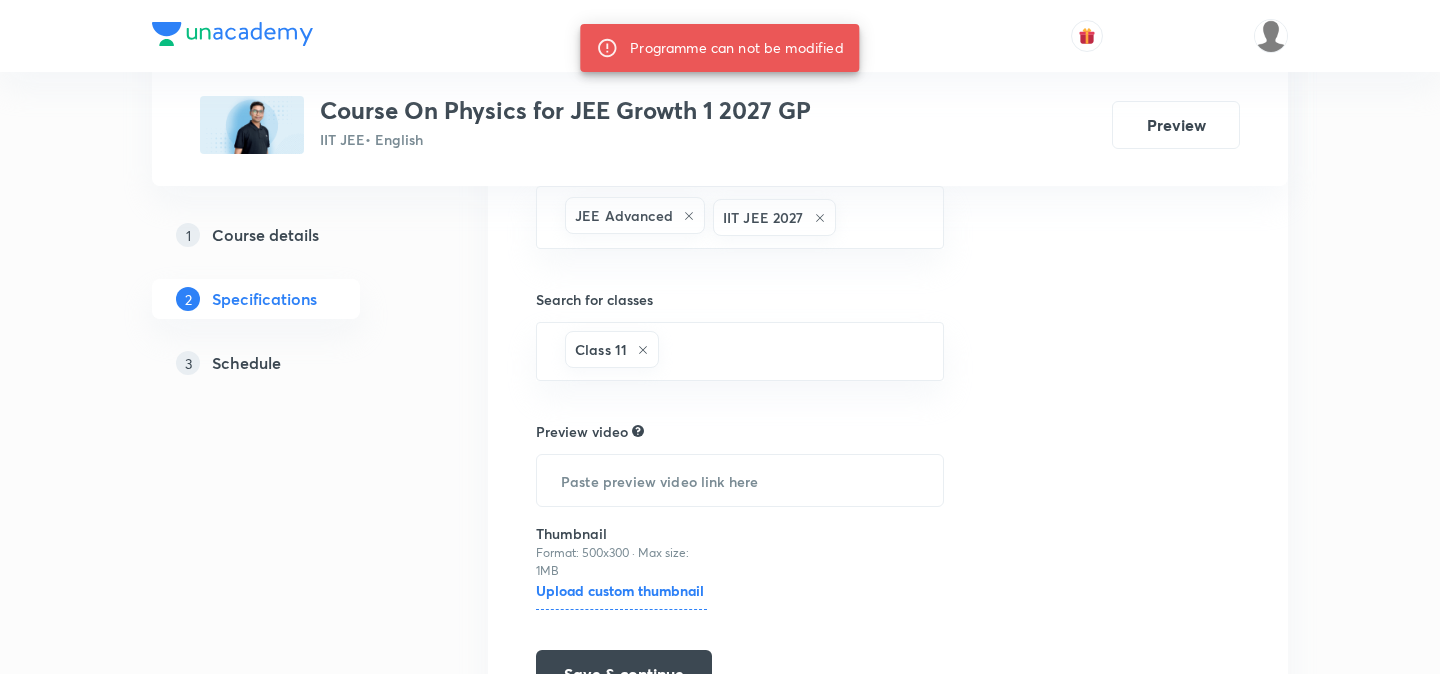 type 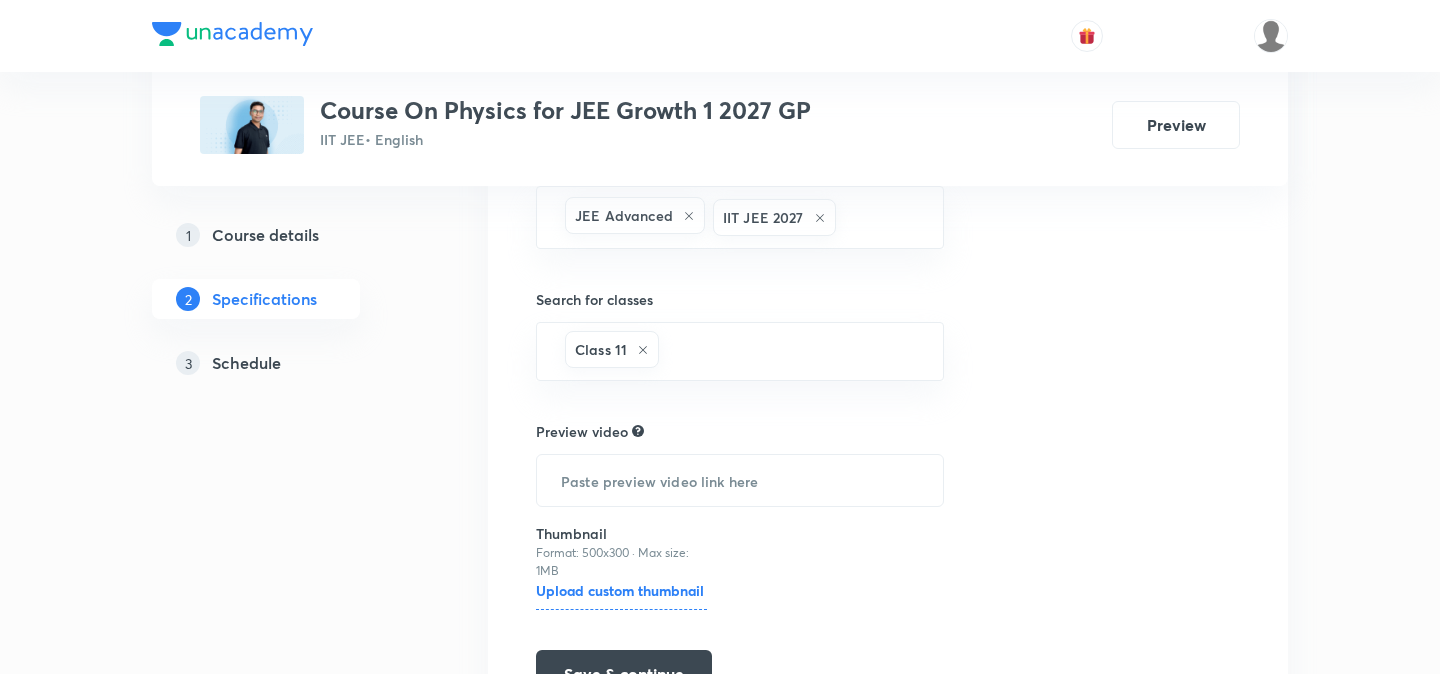 click on "Schedule" at bounding box center (246, 363) 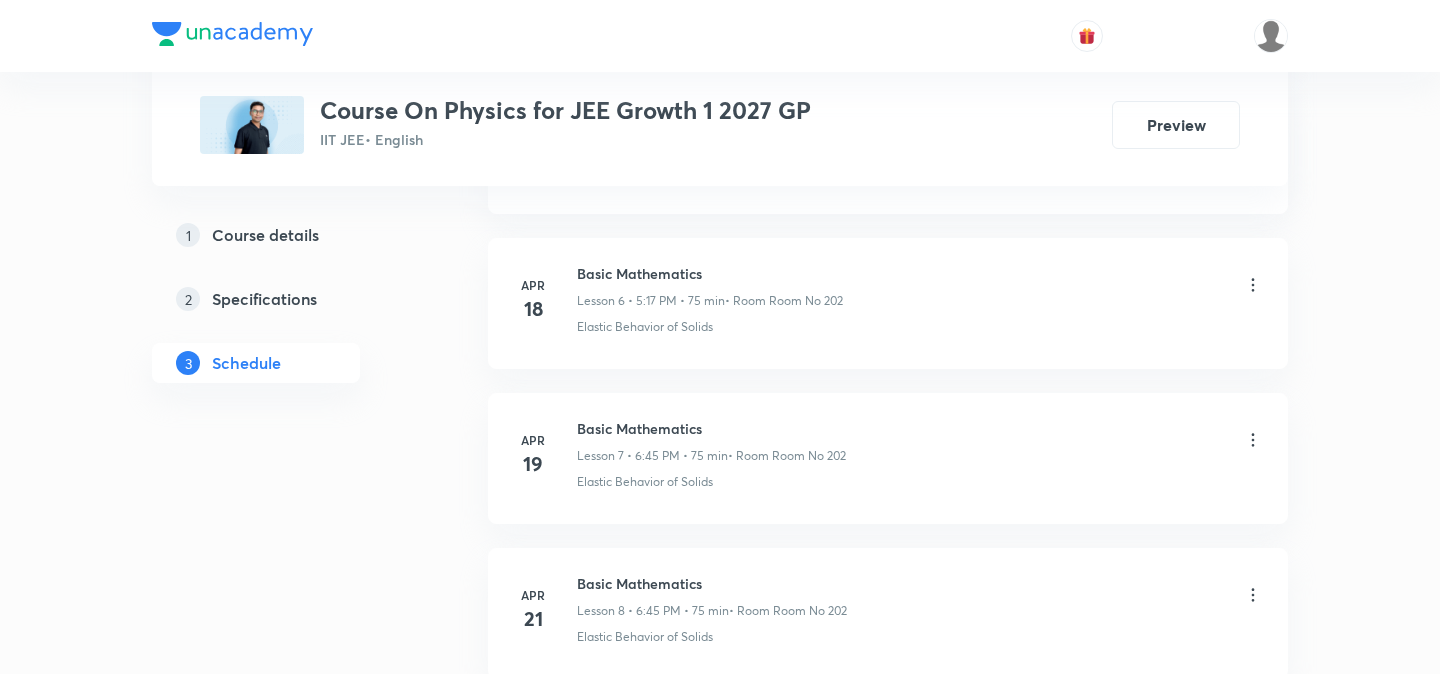 scroll, scrollTop: 0, scrollLeft: 0, axis: both 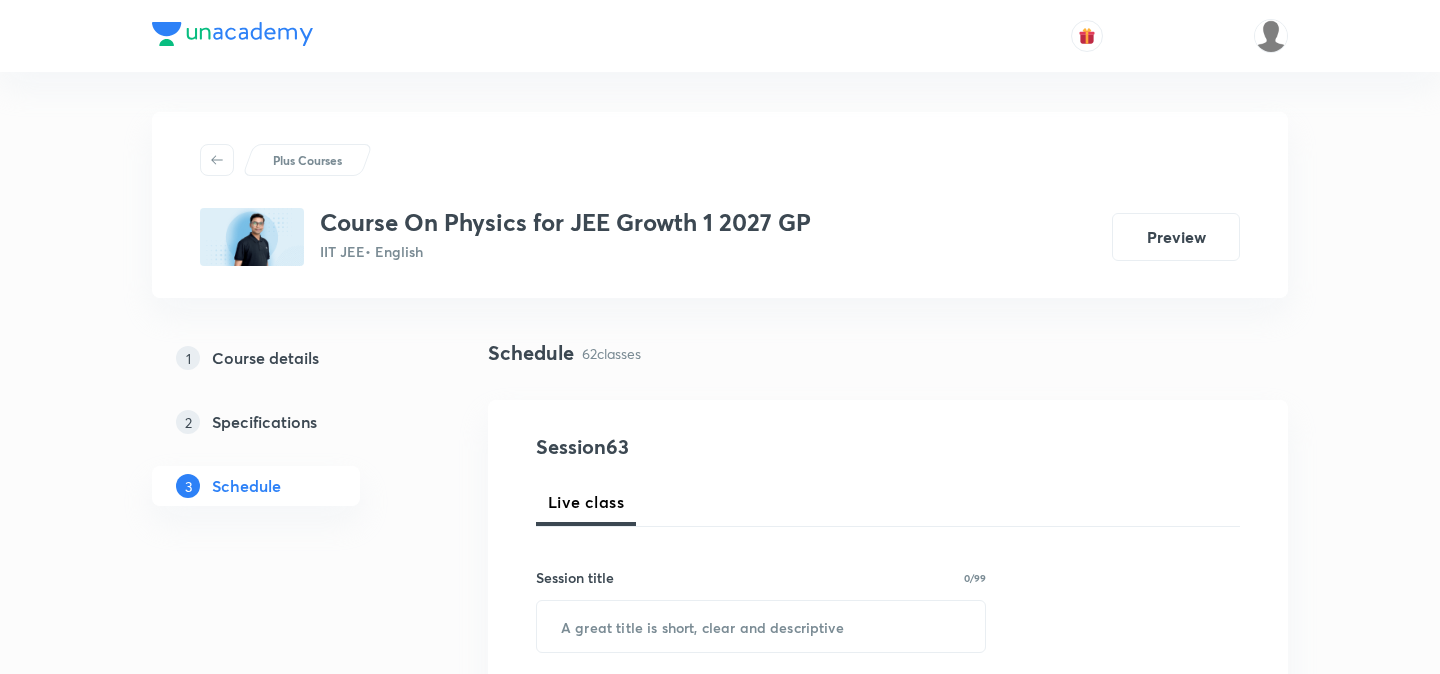 click on "Session  63 Live class Session title 0/99 ​ Schedule for Aug 4, 2025, 10:53 AM ​ Duration (in minutes) ​   Session type Online Offline Room Select centre room Sub-concepts Select concepts that wil be covered in this session Add Cancel" at bounding box center (888, 901) 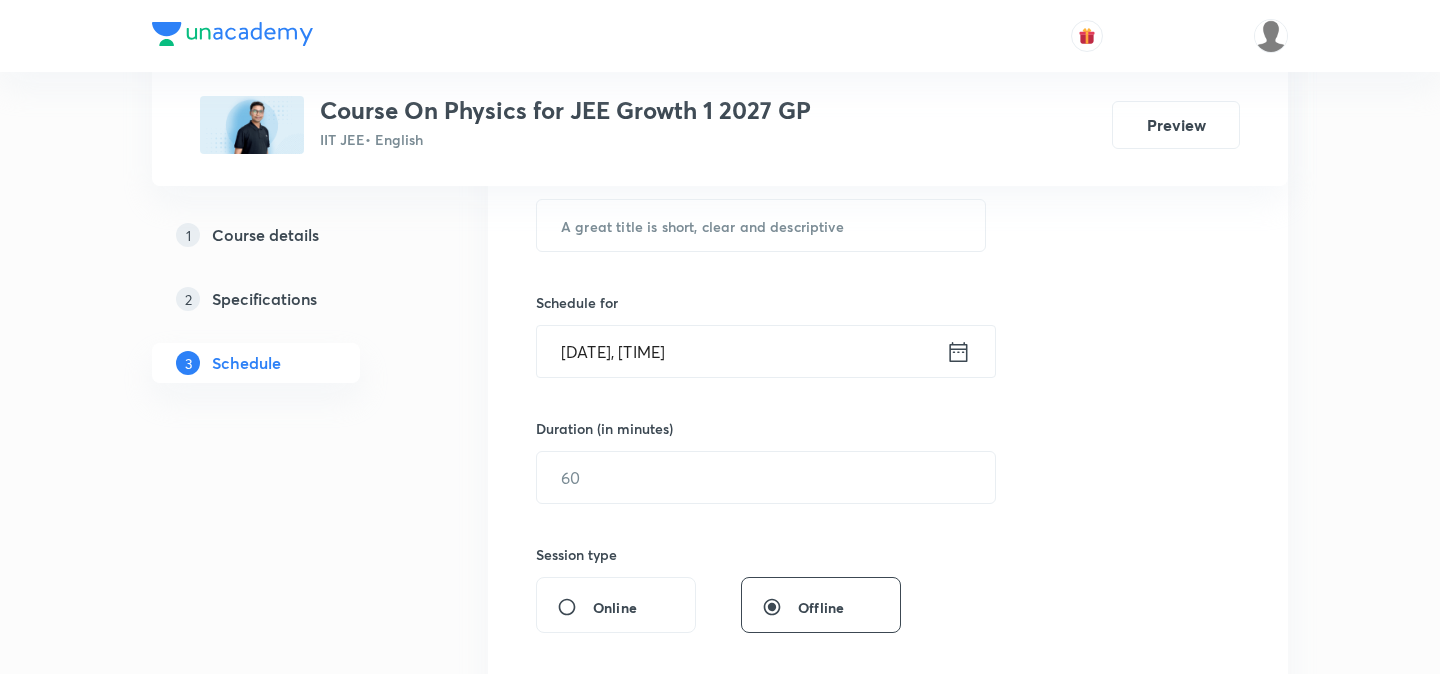 scroll, scrollTop: 405, scrollLeft: 0, axis: vertical 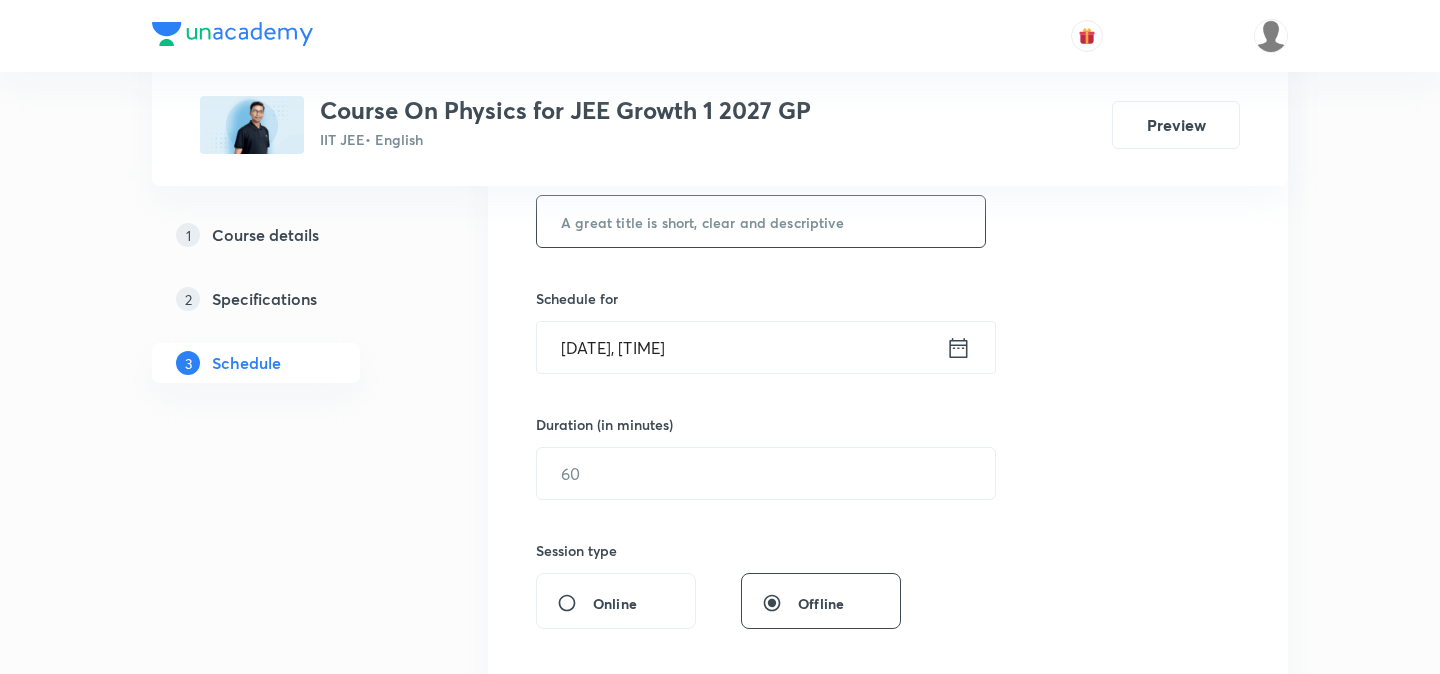 click at bounding box center (761, 221) 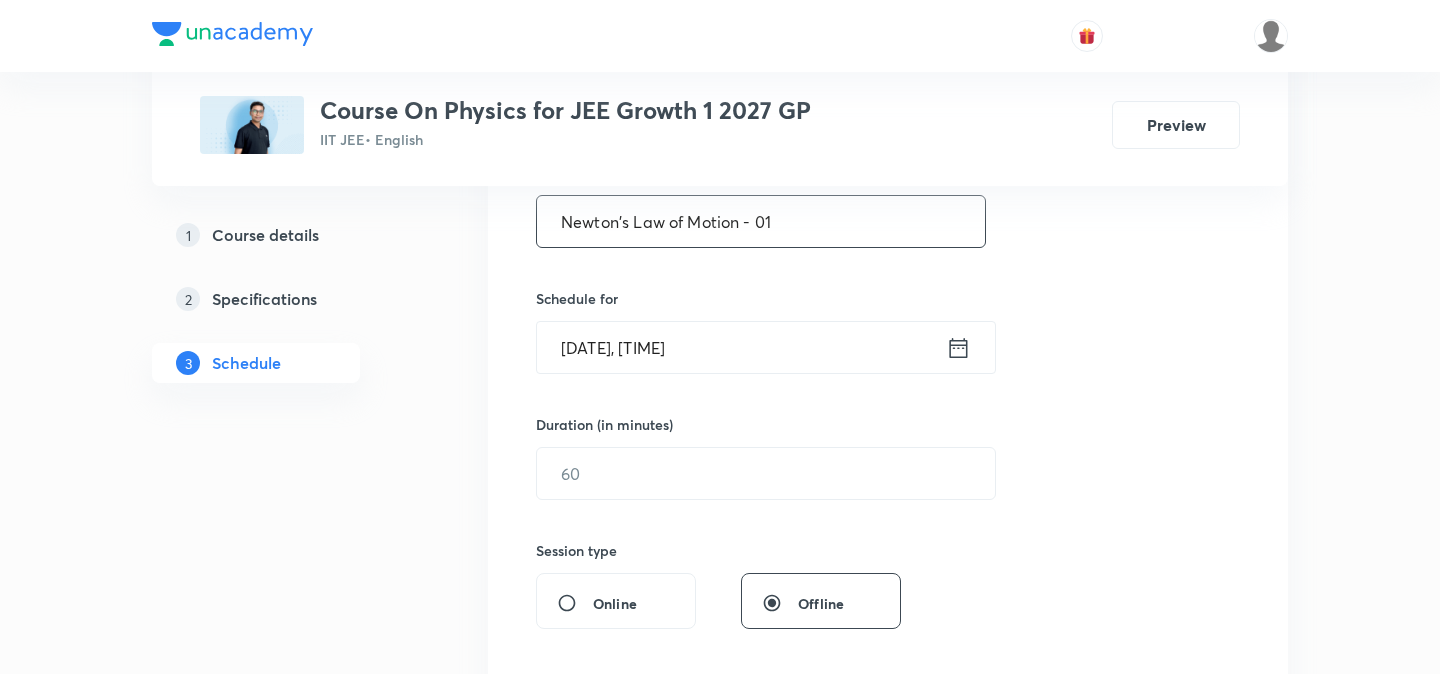 type on "Newton's Law of Motion - 01" 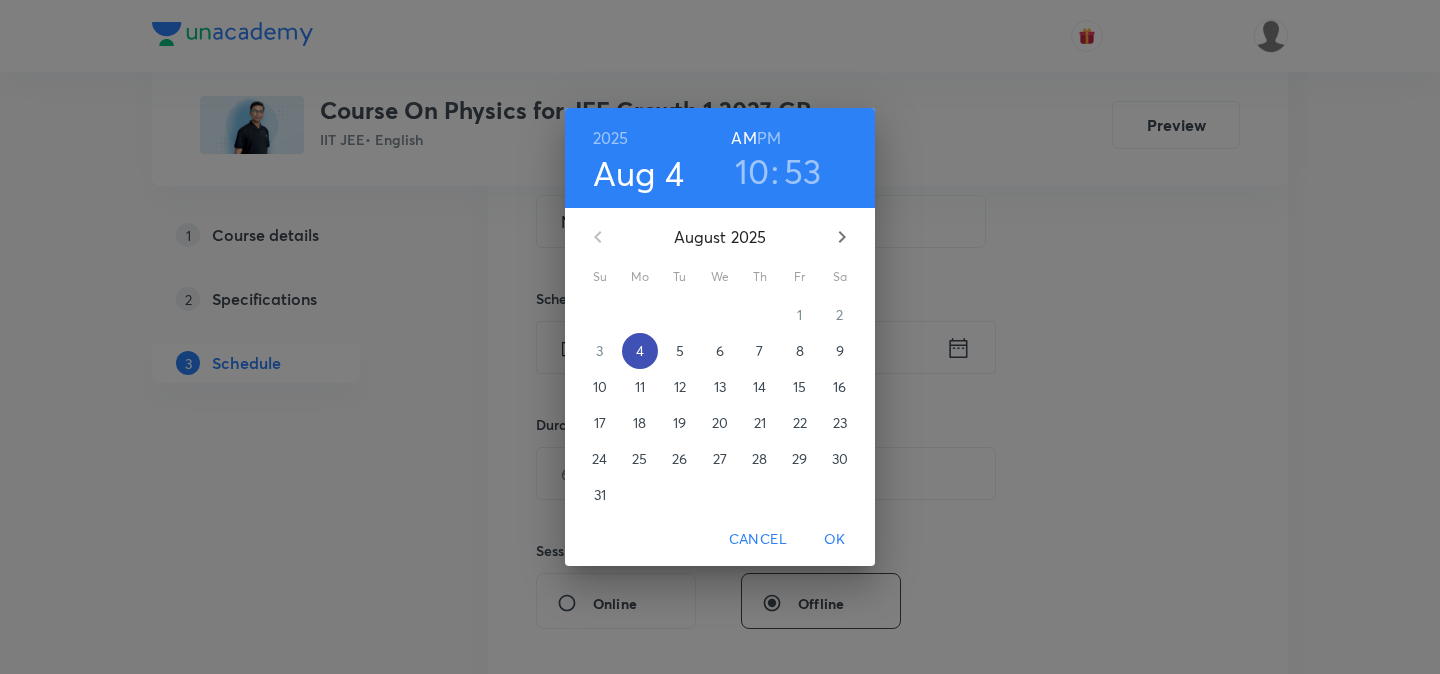 click on "4" at bounding box center [640, 351] 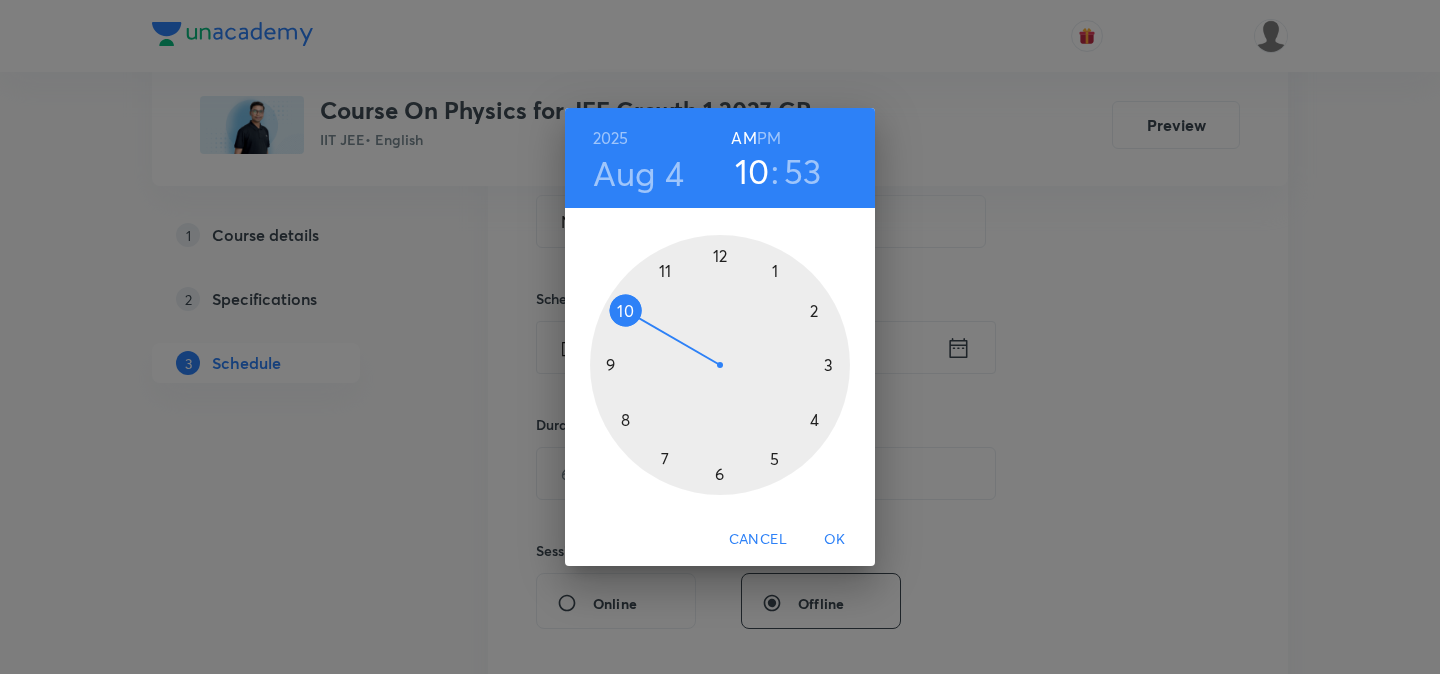 click on "PM" at bounding box center [769, 138] 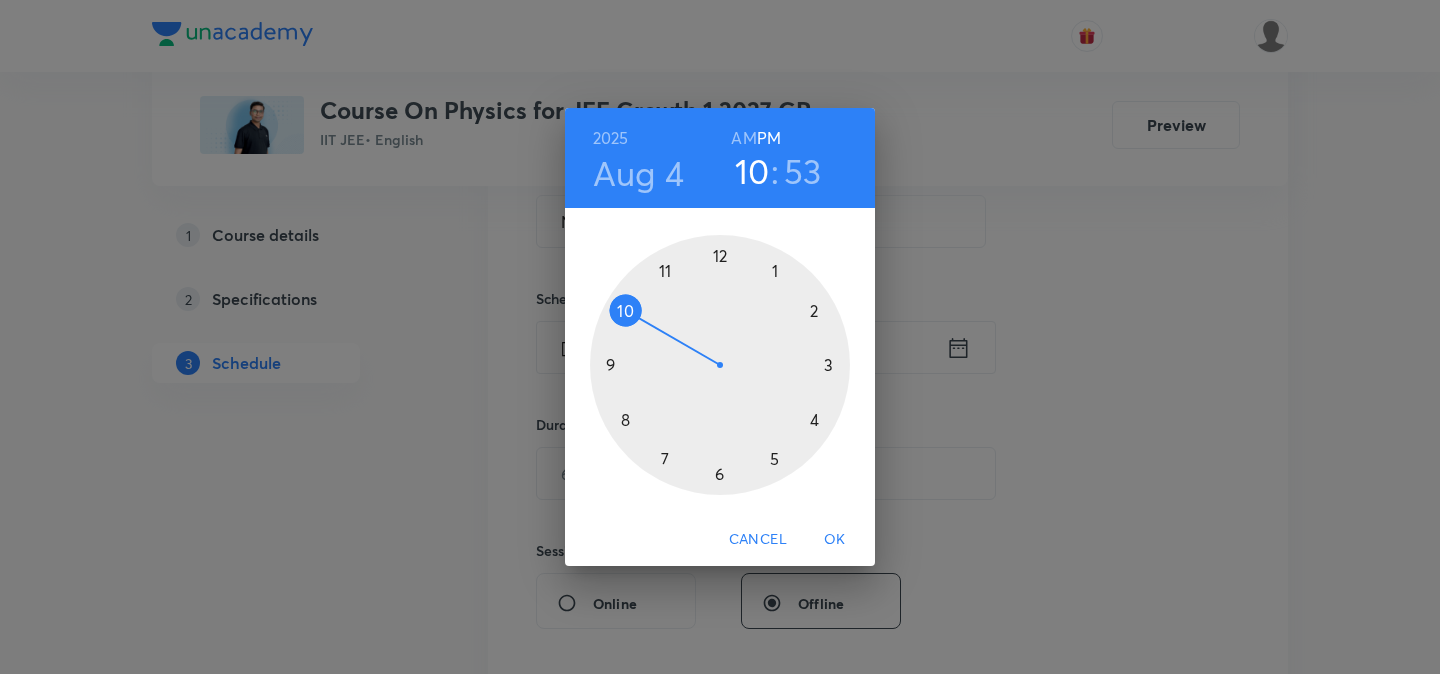 click at bounding box center [720, 365] 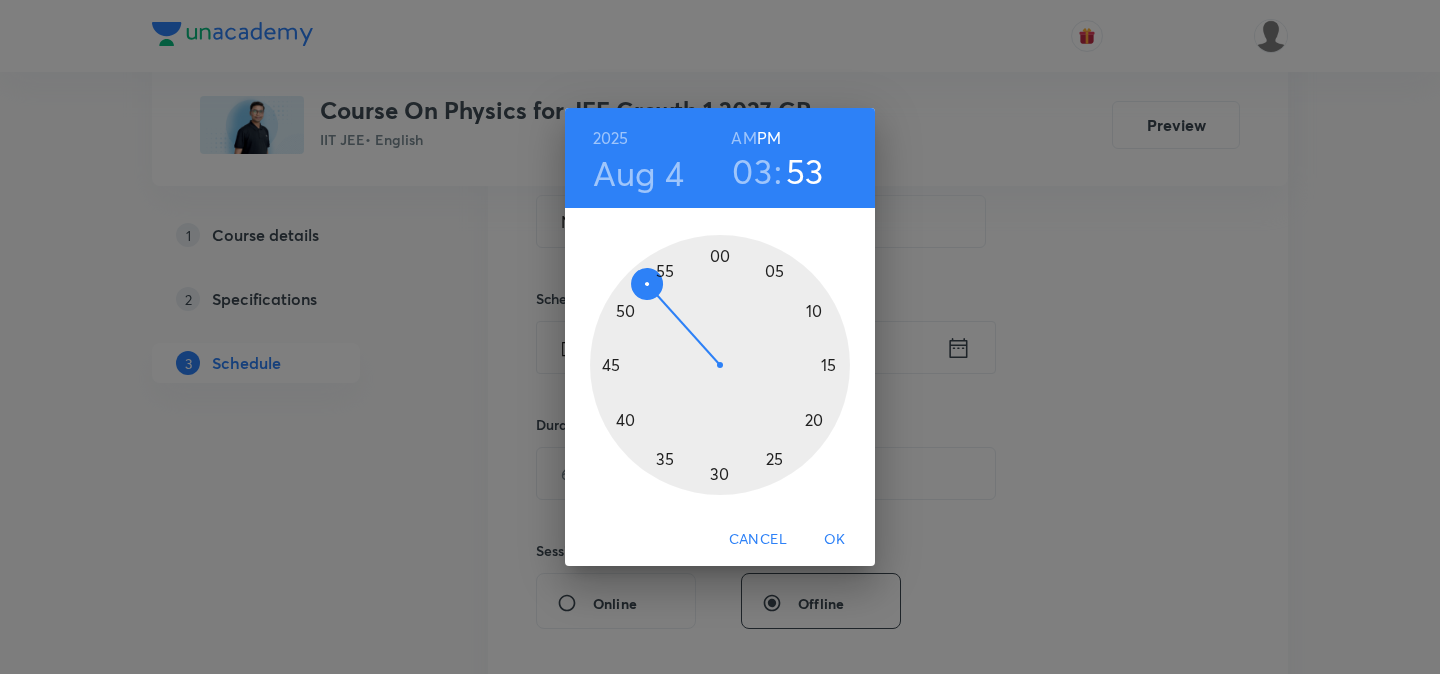click at bounding box center [720, 365] 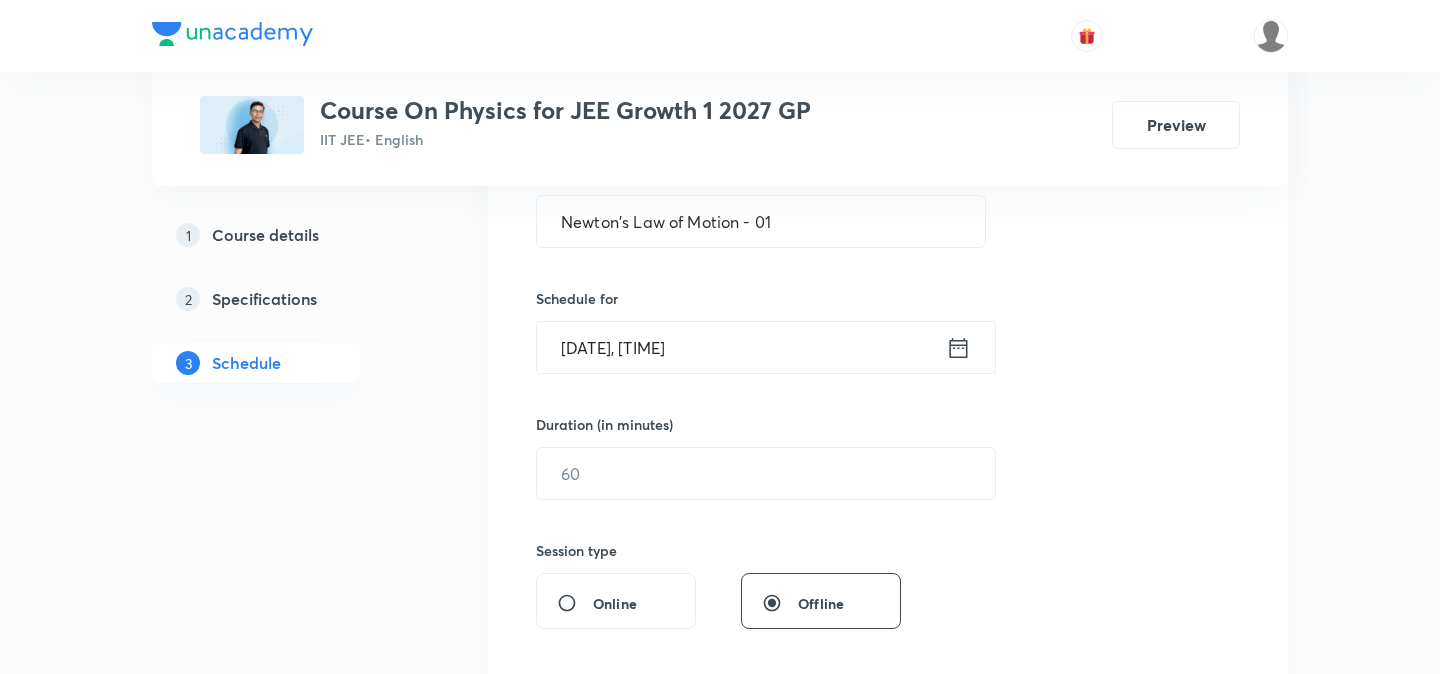 click 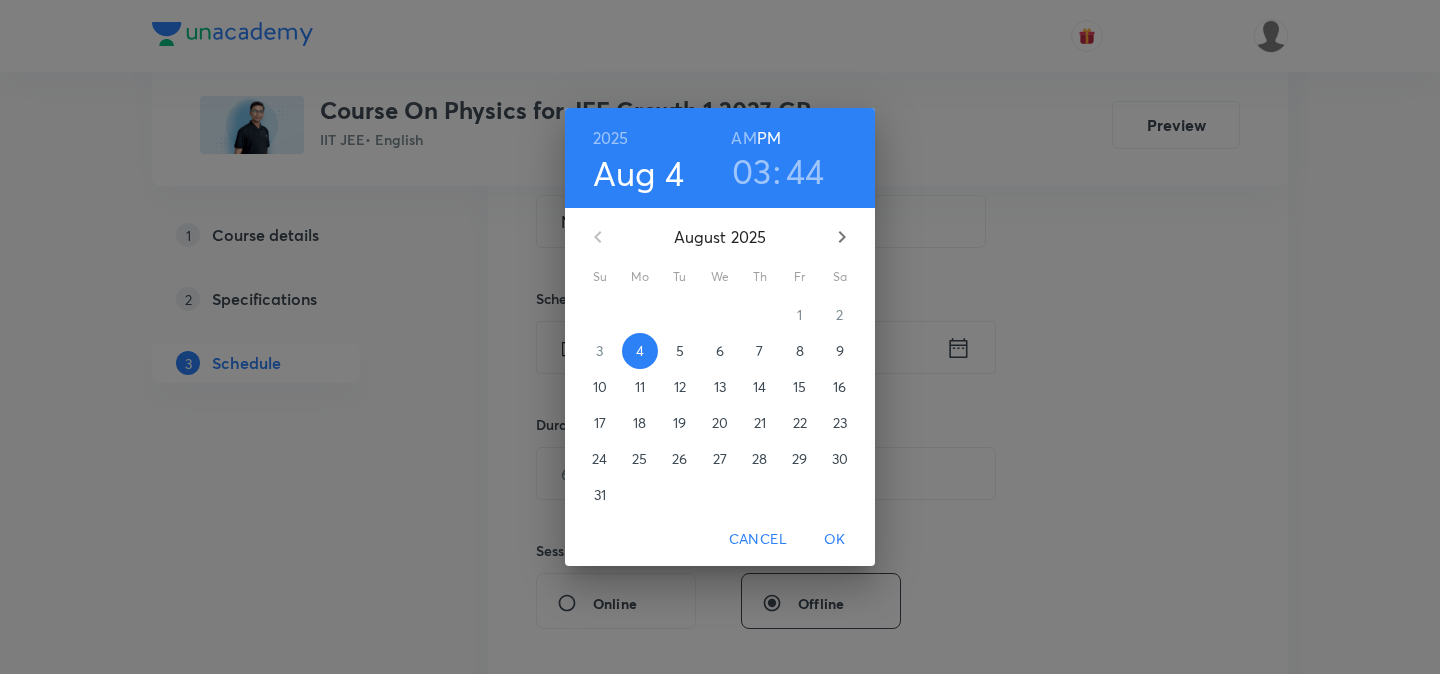 click on "44" at bounding box center (805, 171) 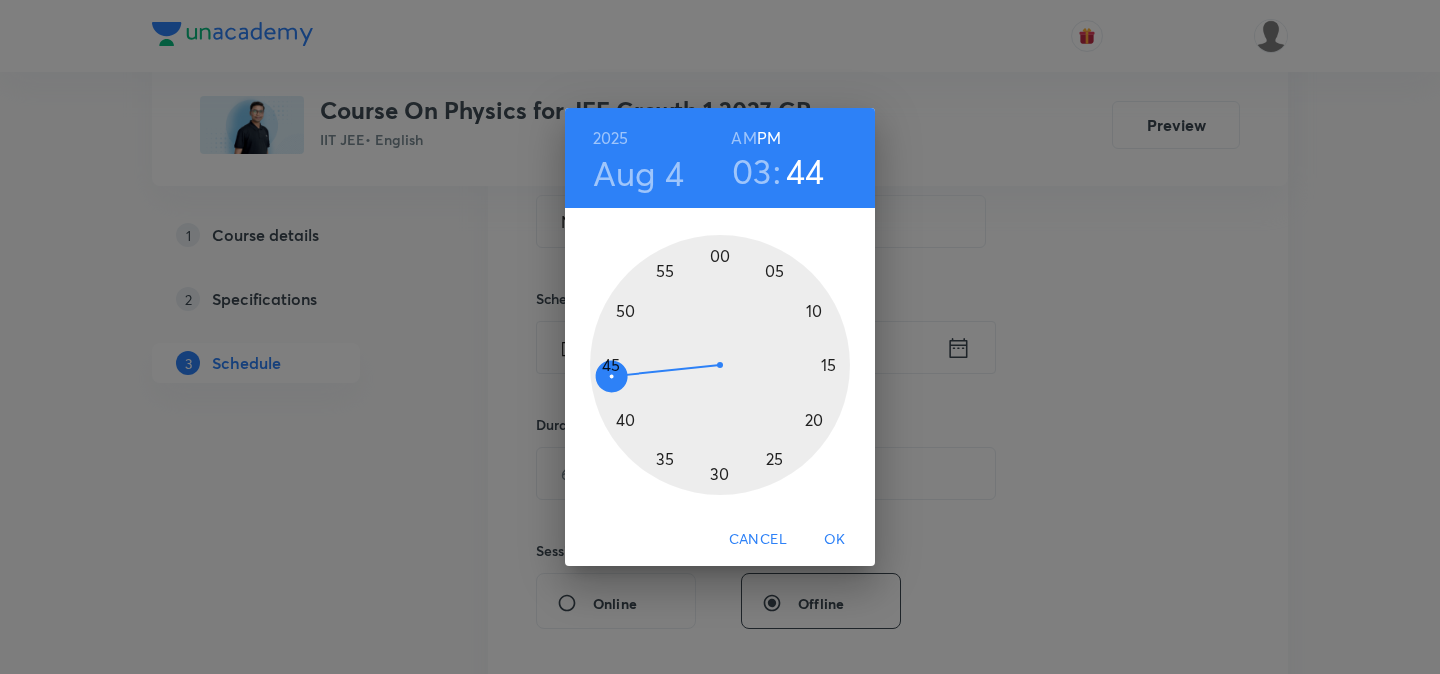 click at bounding box center (720, 365) 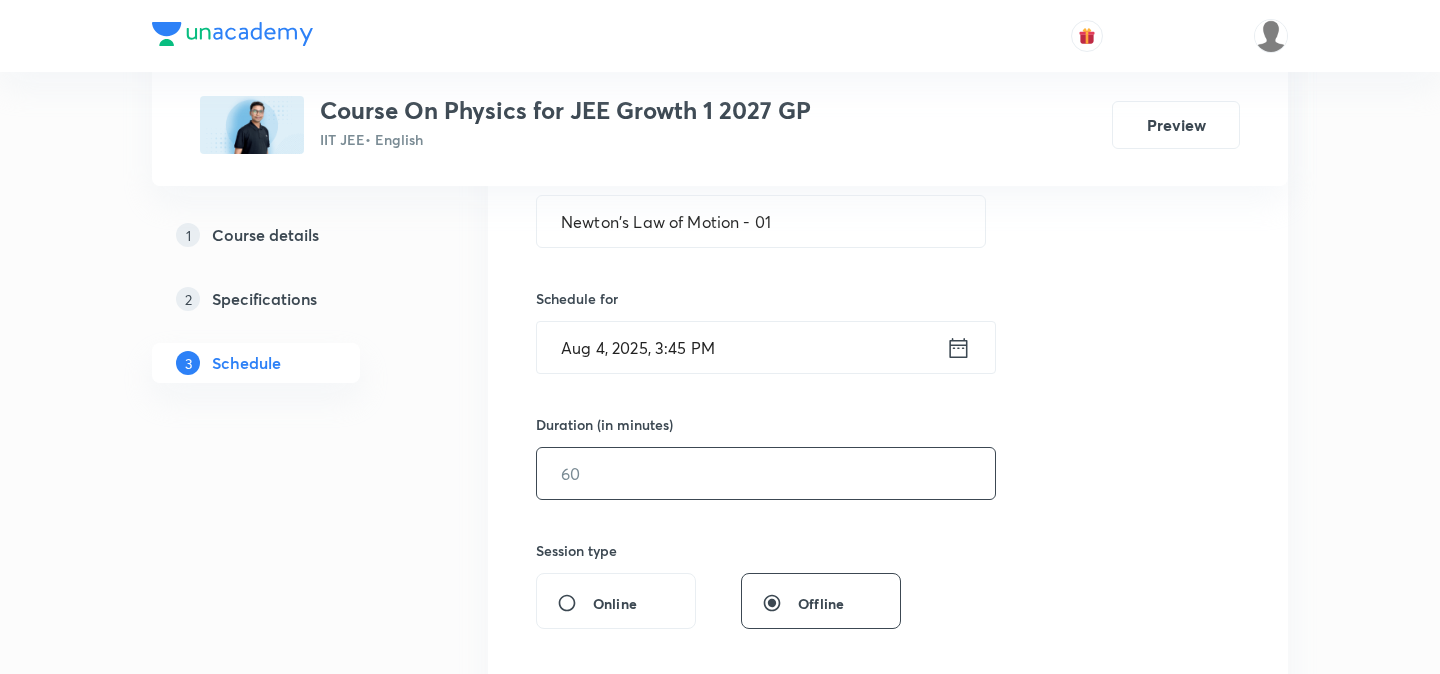 click at bounding box center (766, 473) 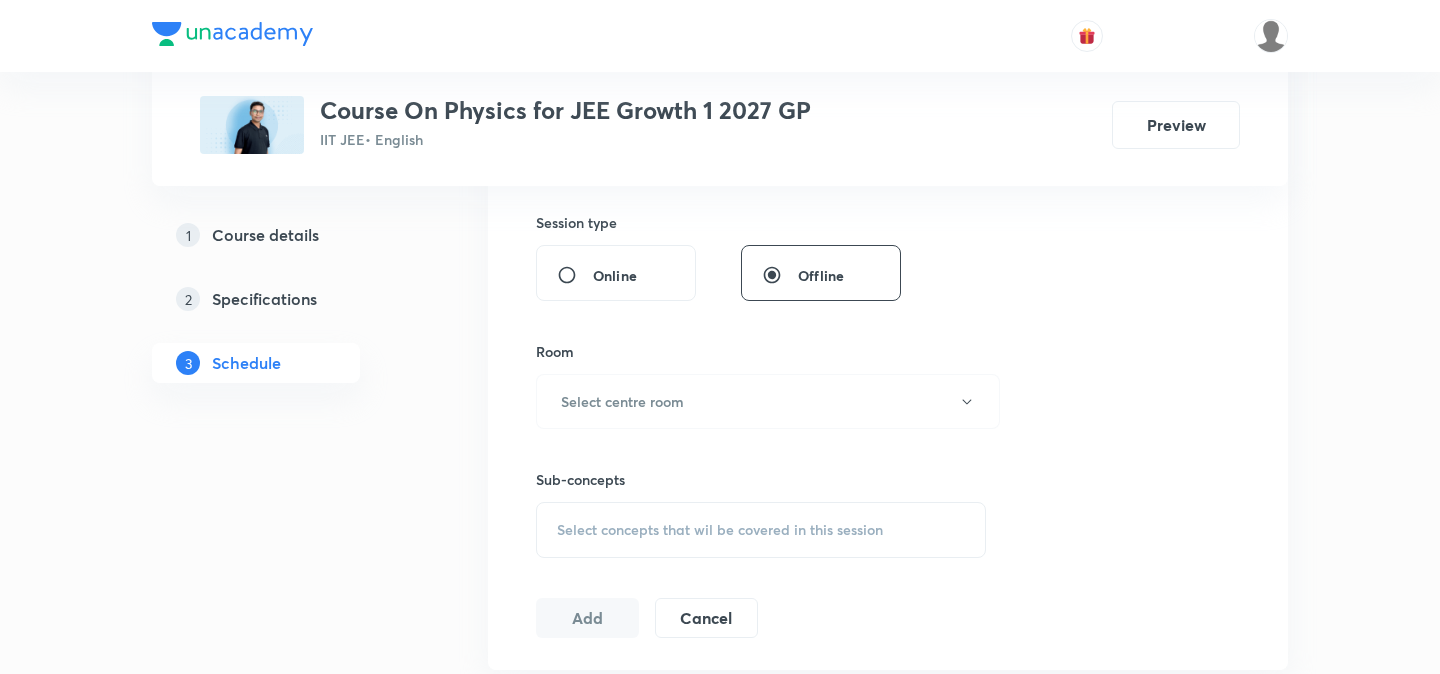 scroll, scrollTop: 739, scrollLeft: 0, axis: vertical 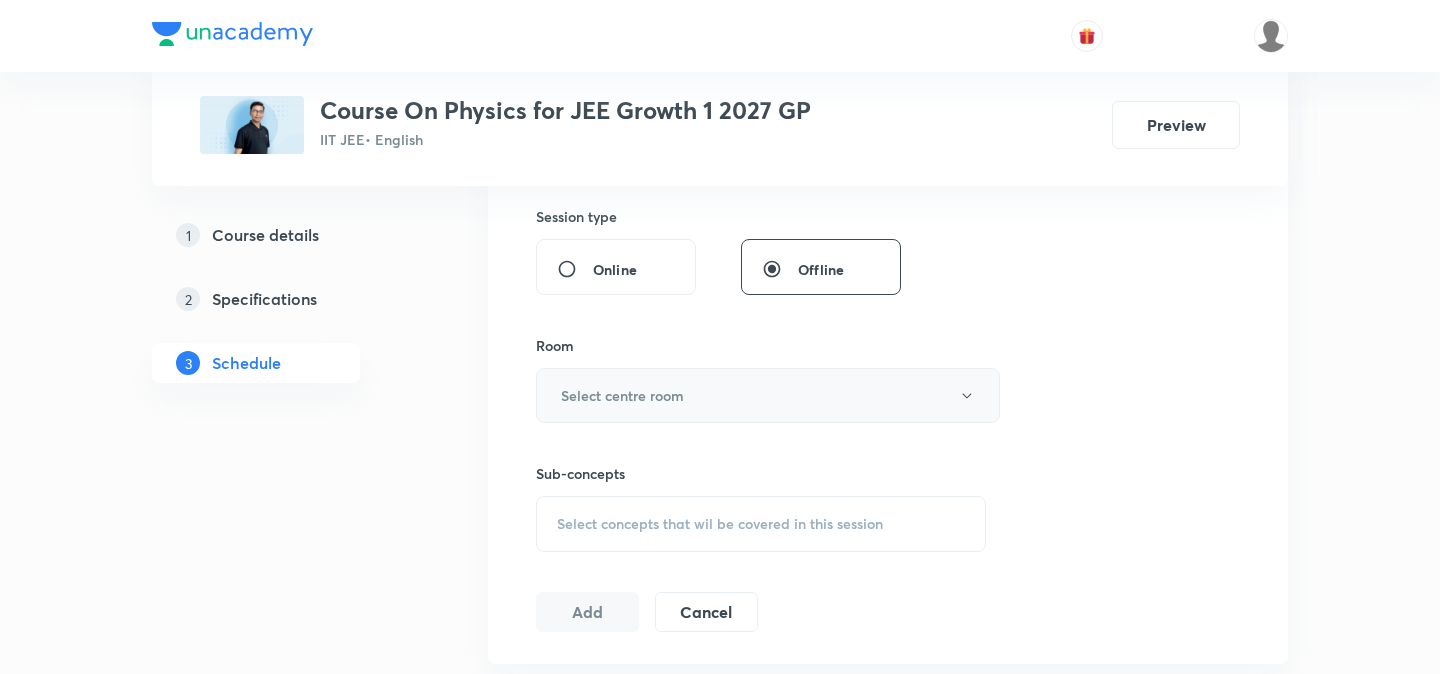type on "75" 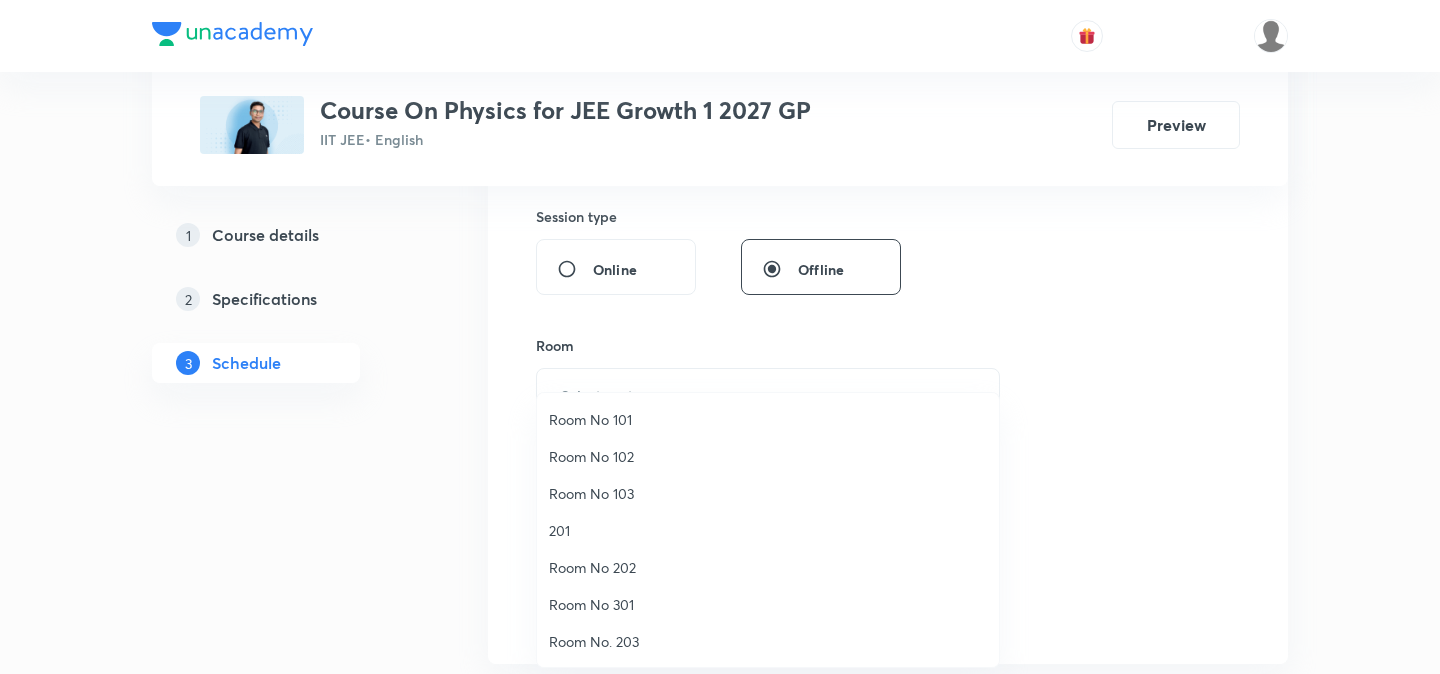 click on "Room No. 203" at bounding box center (768, 641) 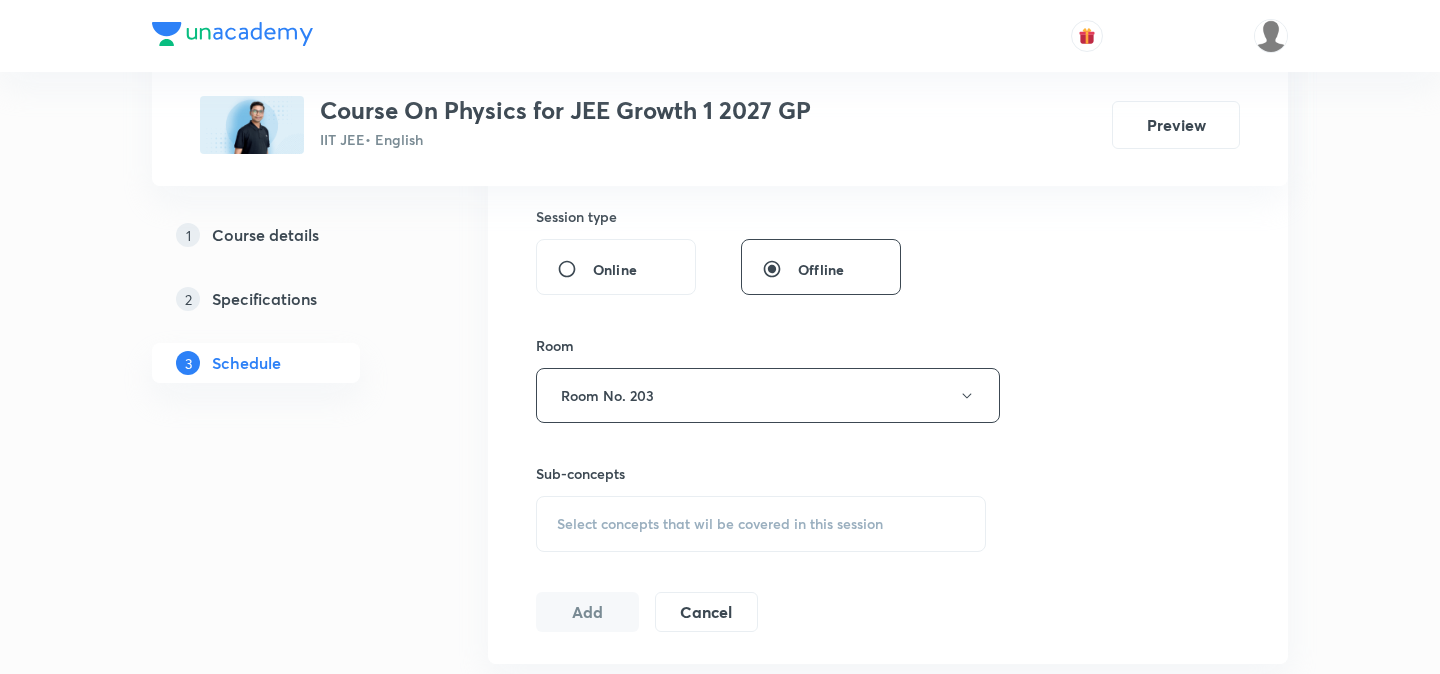 click on "1 Course details 2 Specifications 3 Schedule" at bounding box center [288, 5018] 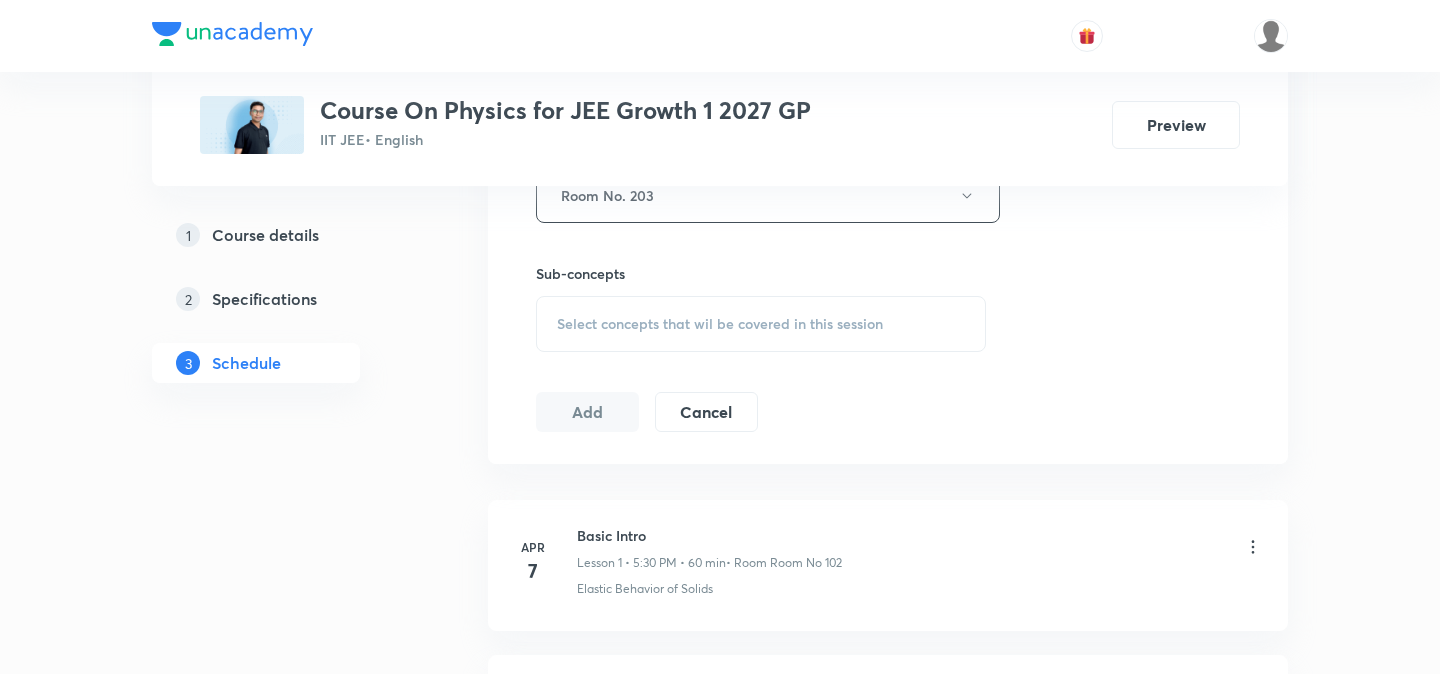 scroll, scrollTop: 946, scrollLeft: 0, axis: vertical 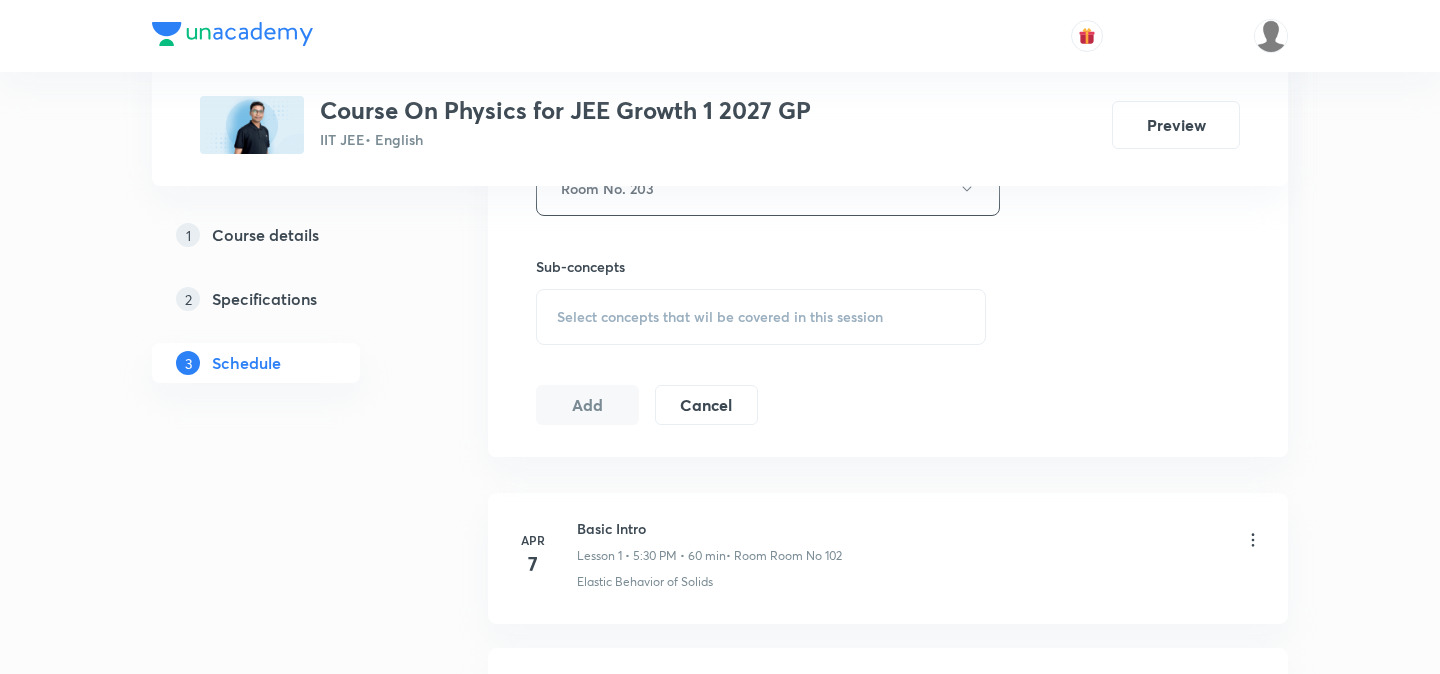 click on "Select concepts that wil be covered in this session" at bounding box center [720, 317] 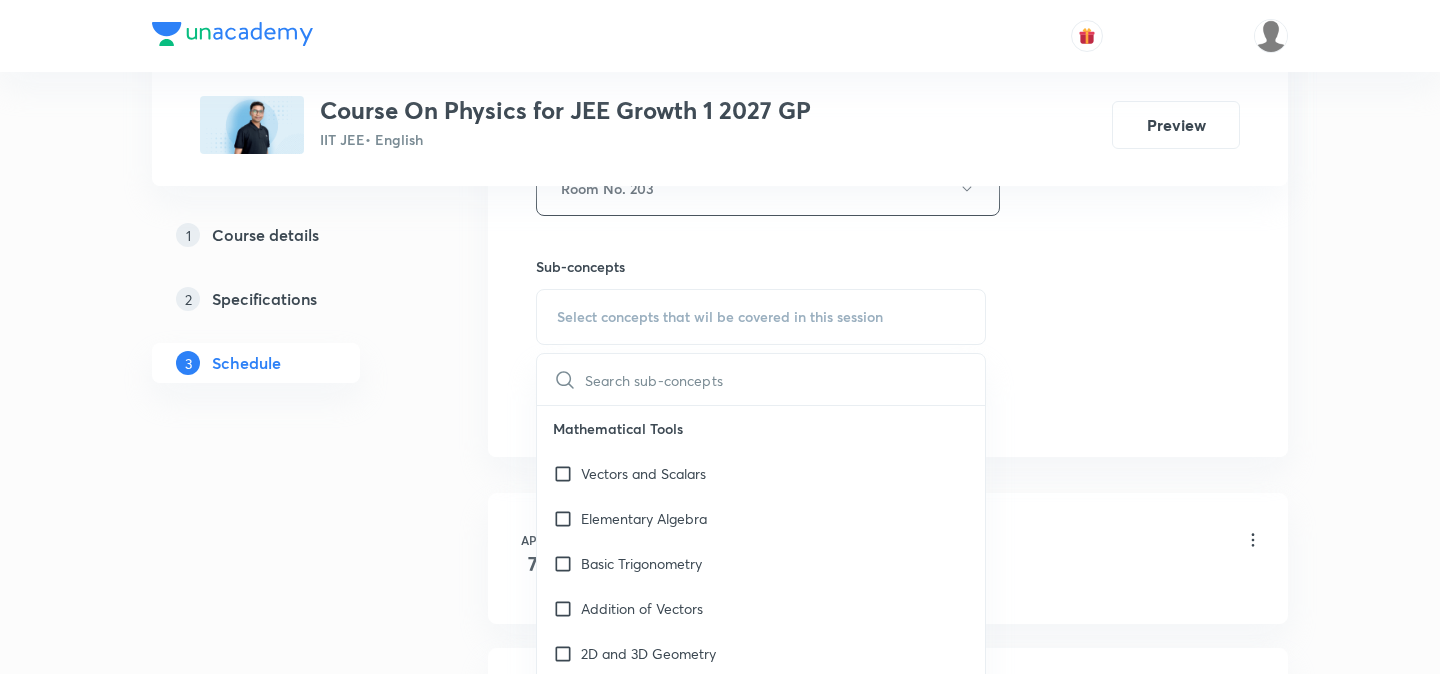 type on "https://chat.whatsapp.com/LWi3i4JewODGVVxhykbQTp  sir please iss group ko join kar lijiye aur educators k liye aap share kar dijiye group me ki woh bhi join kar le taaki joh bhi discussion hain live classes ko leke woh wahan discuss kar sake aur kisi ko agar extra class arrange karani hain ya kuch bhi aisa toh easy ho manage karna" 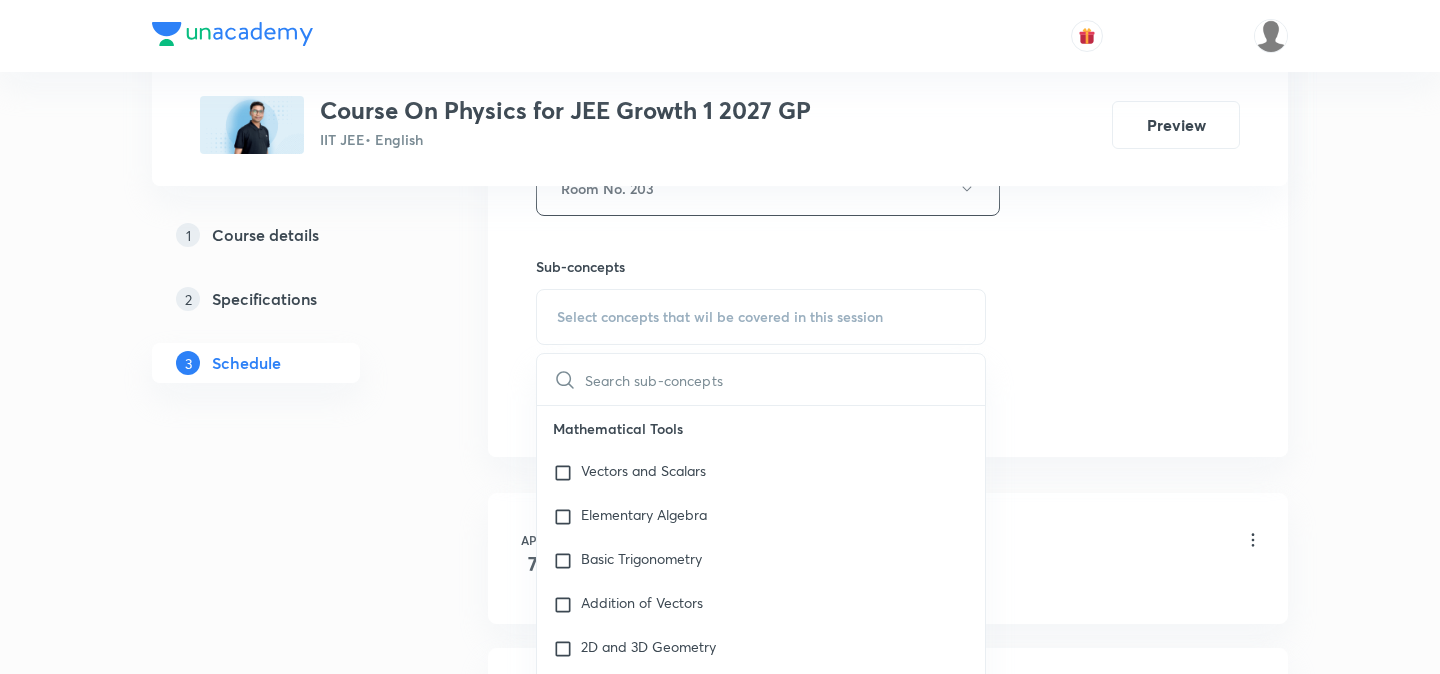 scroll, scrollTop: 0, scrollLeft: 0, axis: both 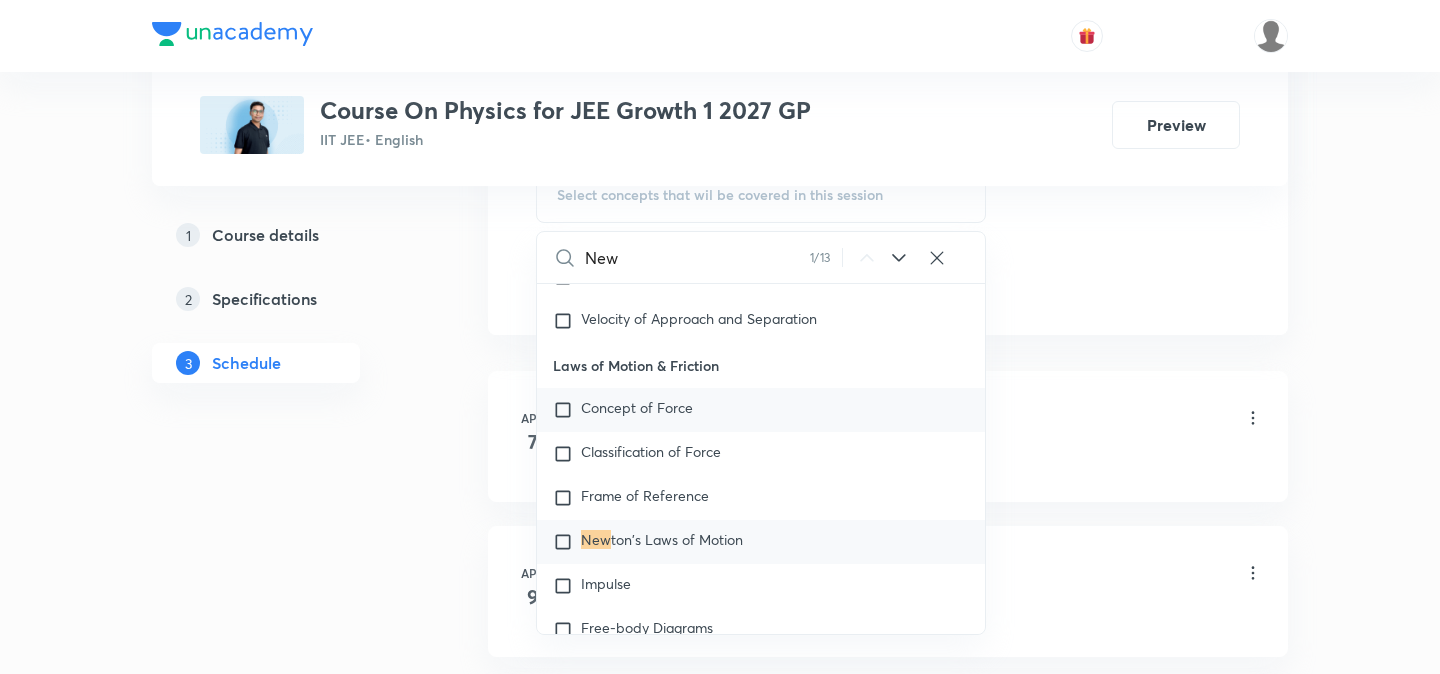 type on "New" 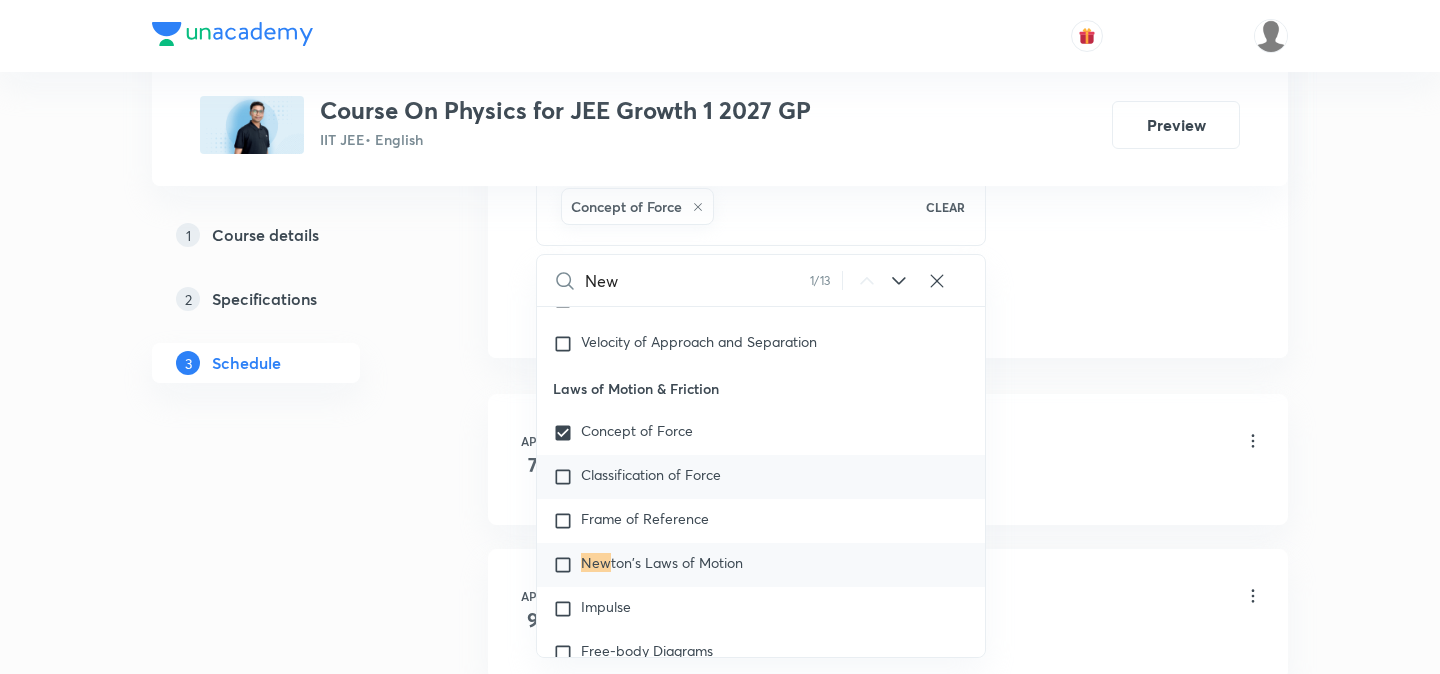 click on "Classification of Force" at bounding box center (761, 477) 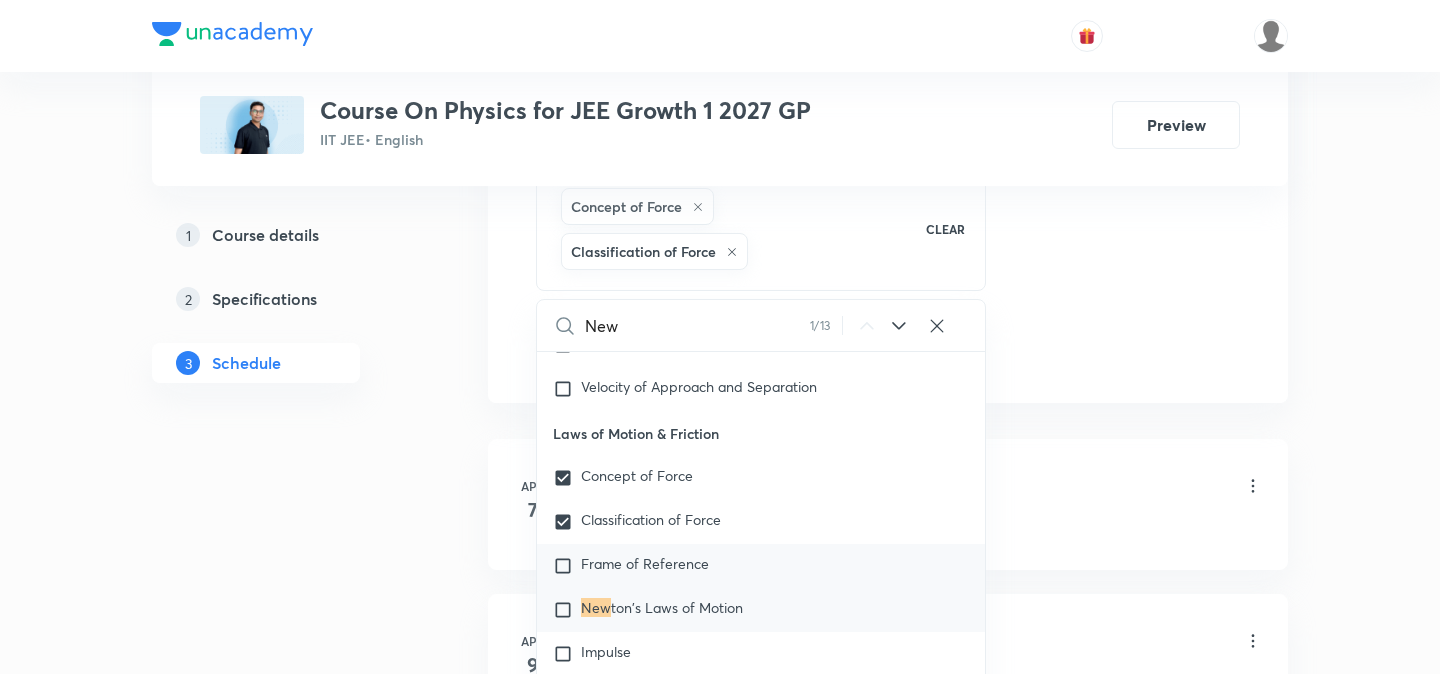 click on "Frame of Reference" at bounding box center [645, 563] 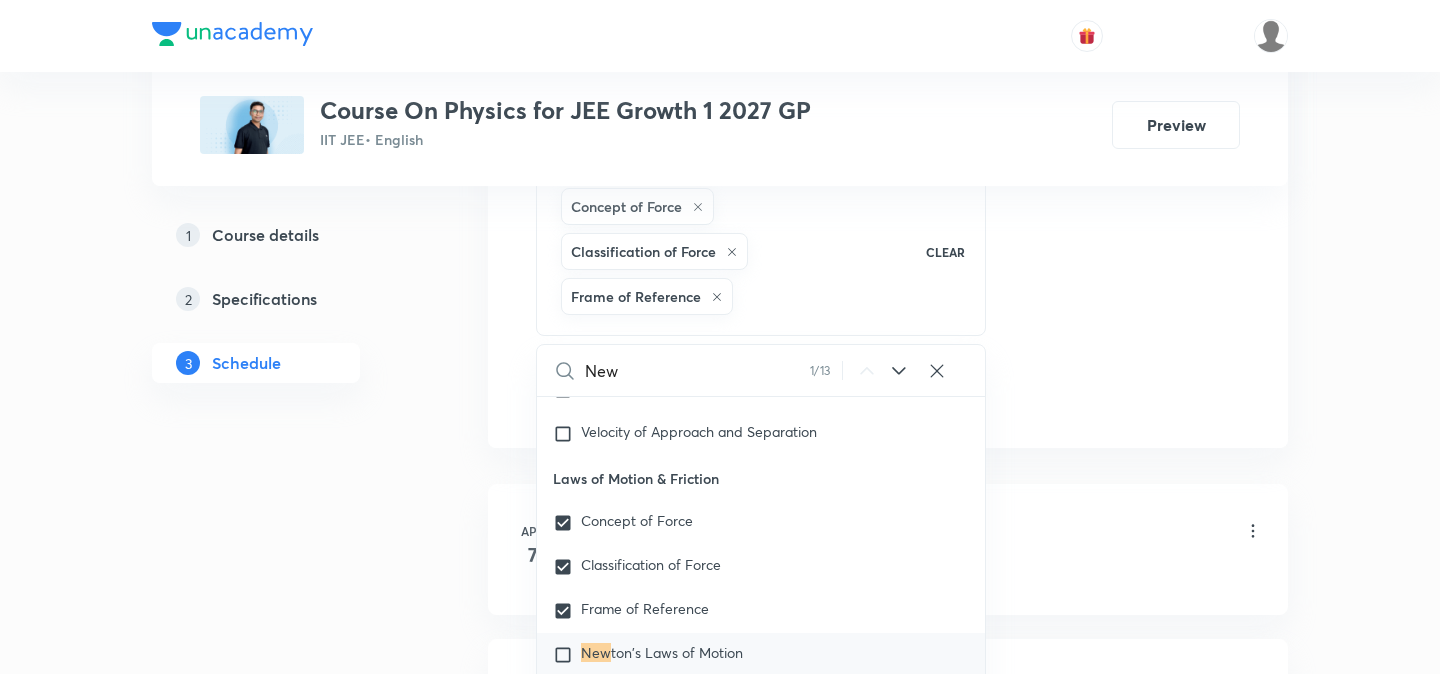 click on "New" at bounding box center (596, 652) 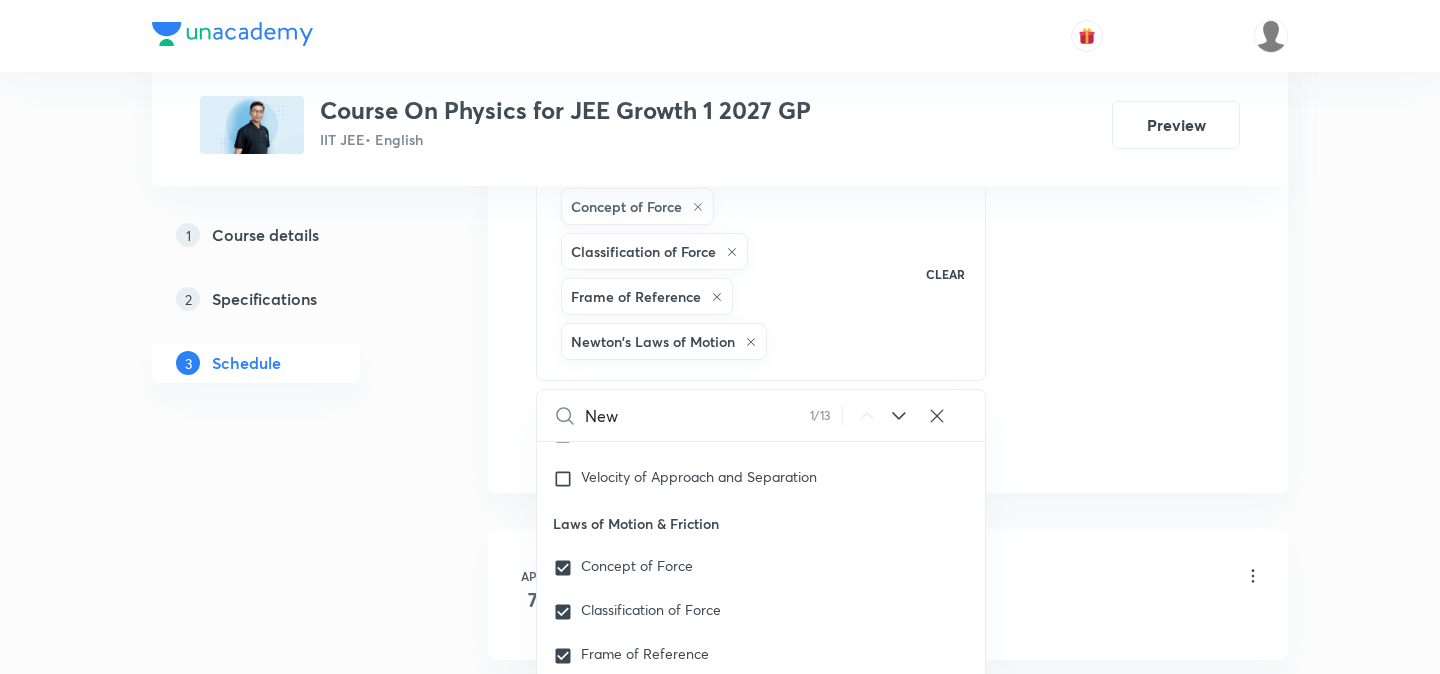 click on "1 Course details 2 Specifications 3 Schedule" at bounding box center [288, 4768] 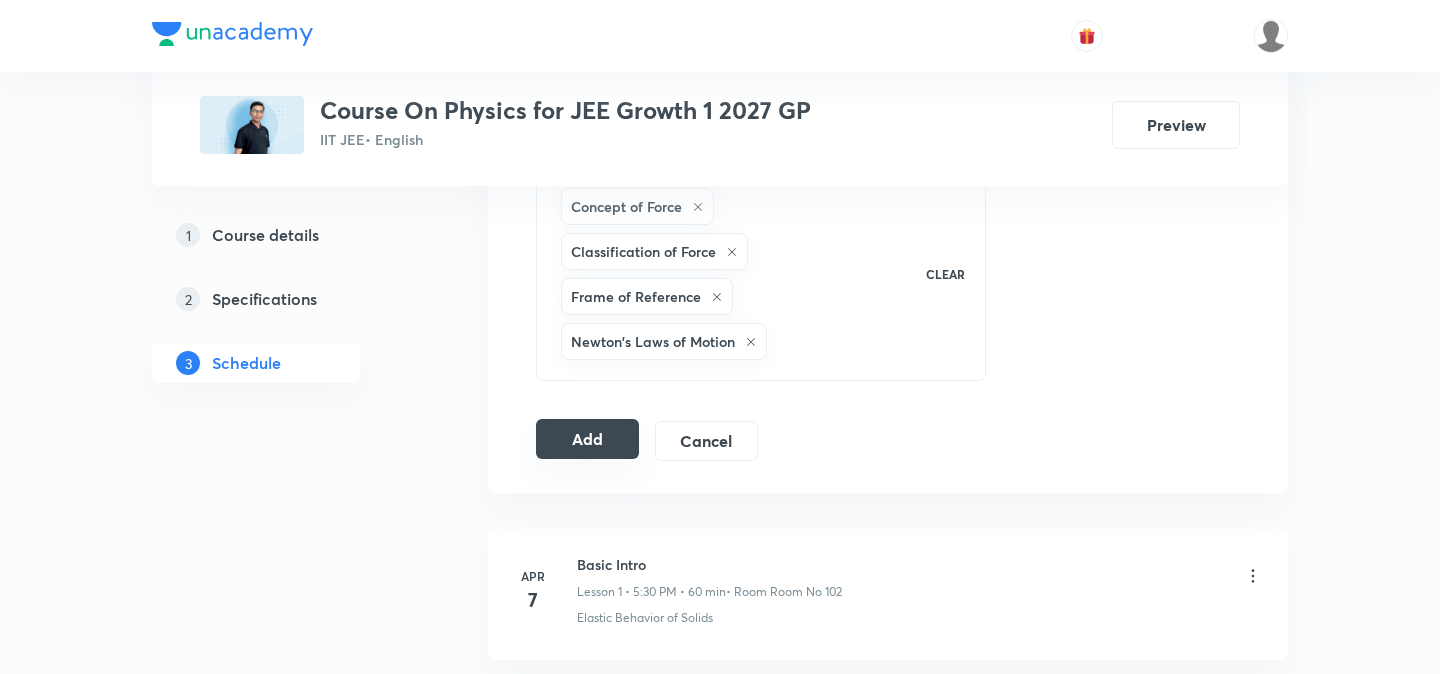 click on "Add" at bounding box center [587, 439] 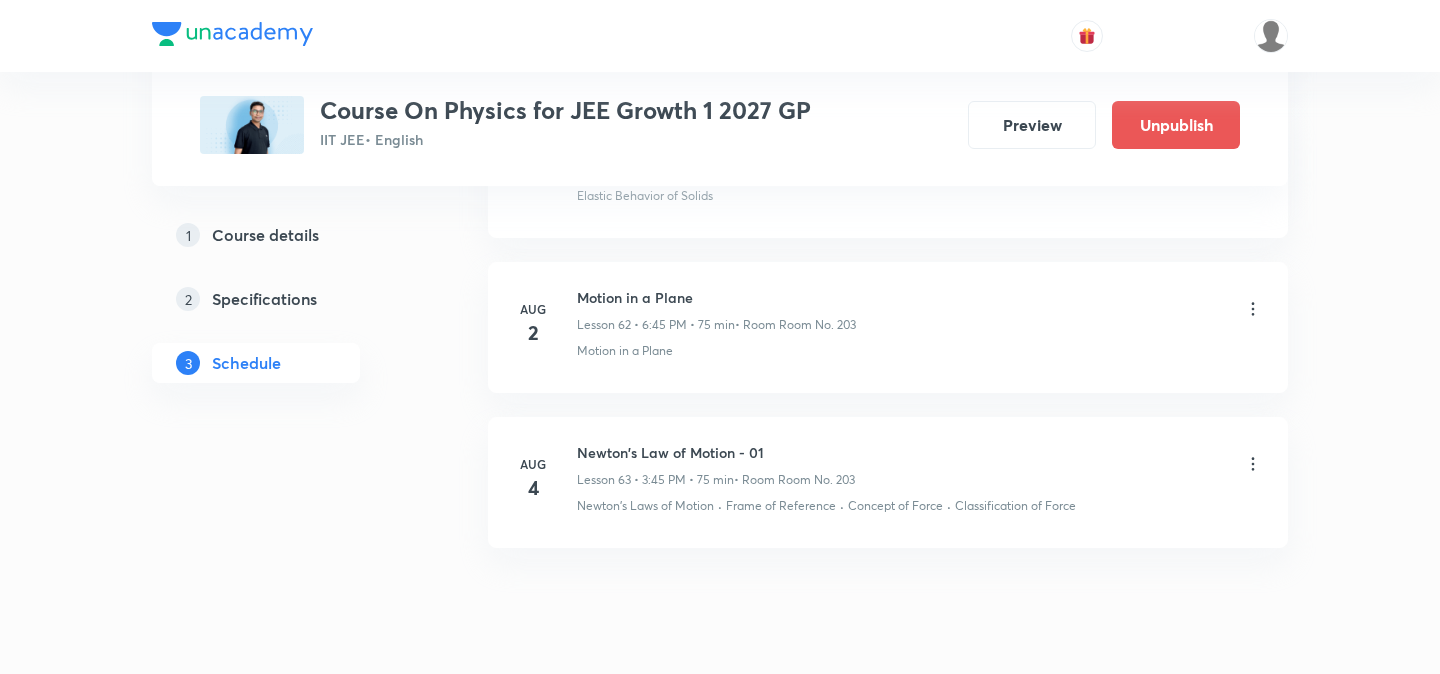 scroll, scrollTop: 9775, scrollLeft: 0, axis: vertical 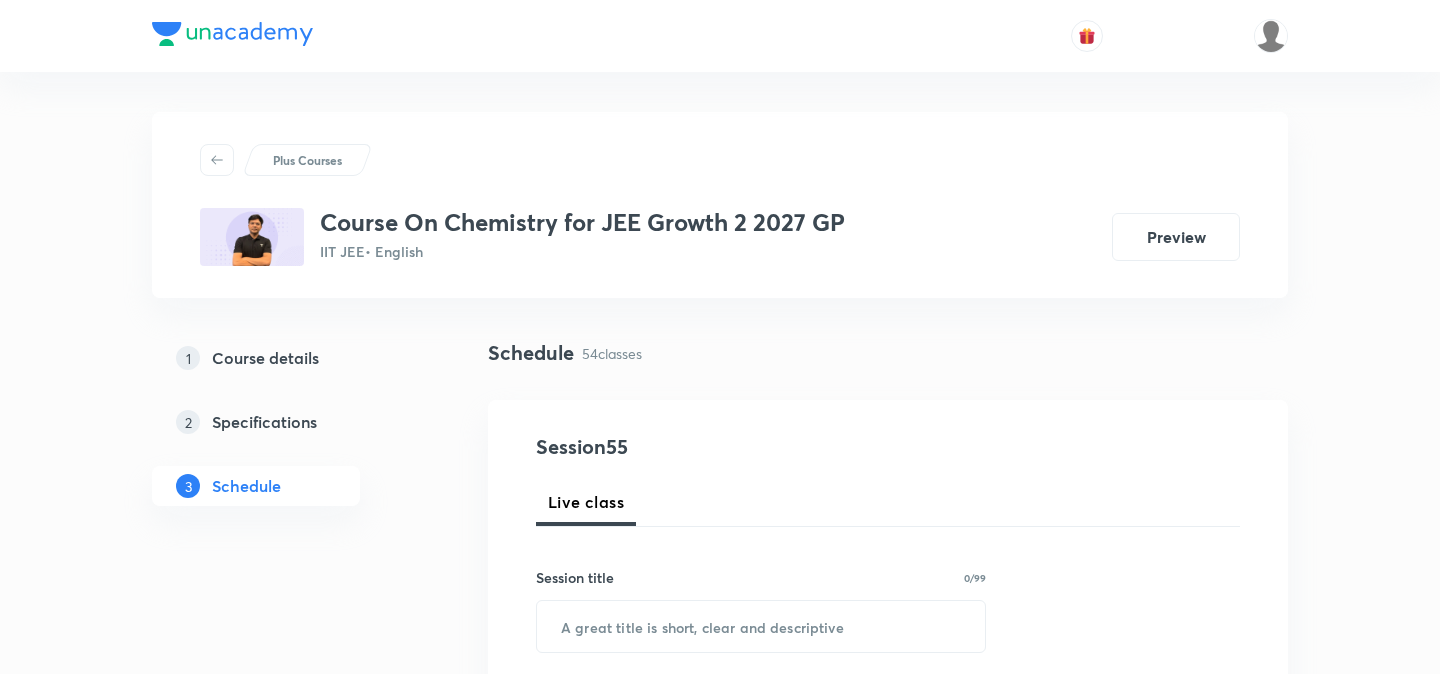 click on "Specifications" at bounding box center [264, 422] 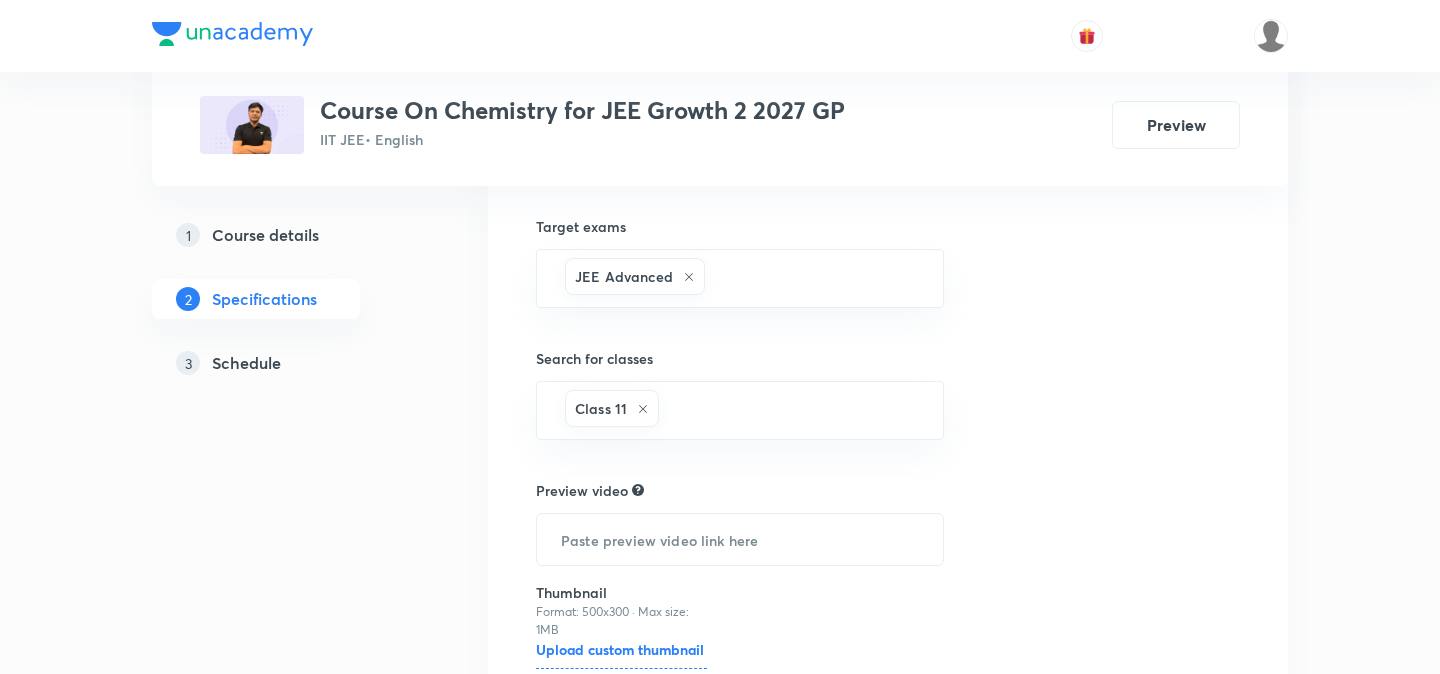 scroll, scrollTop: 700, scrollLeft: 0, axis: vertical 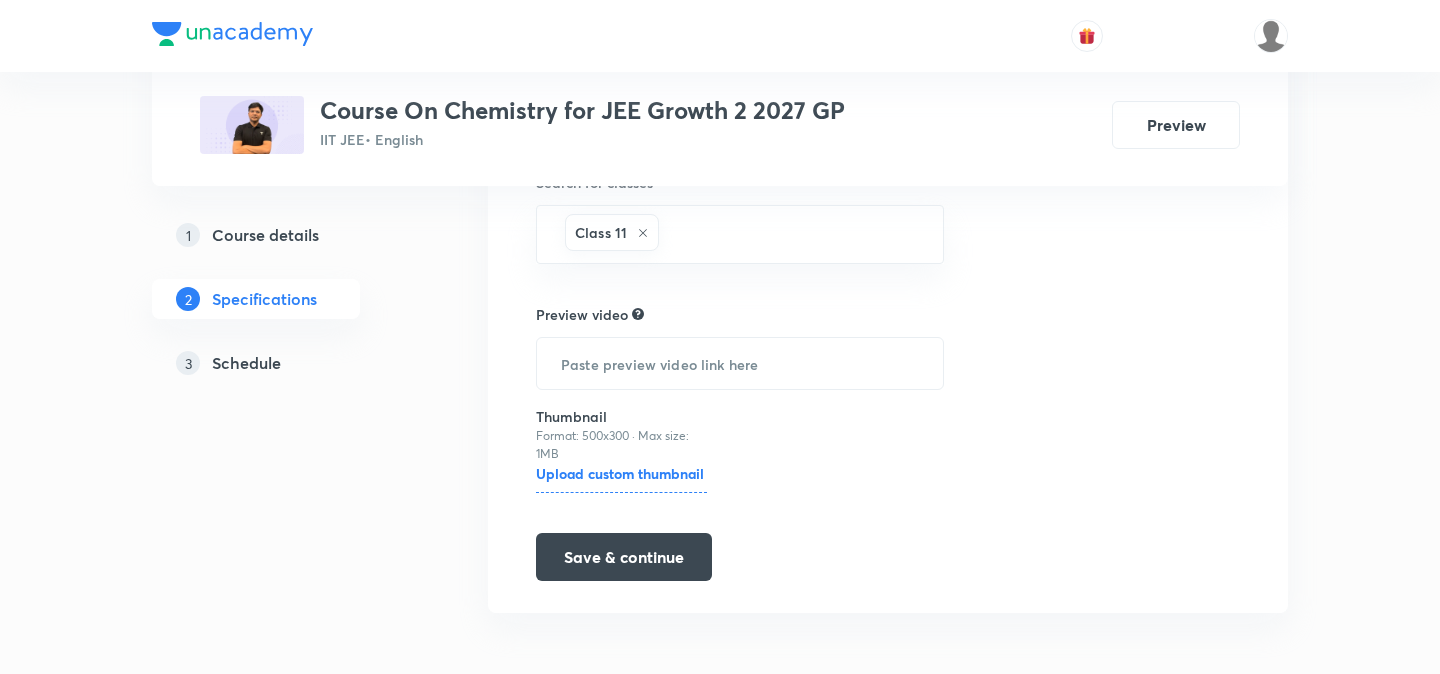 click on "Schedule" at bounding box center [246, 363] 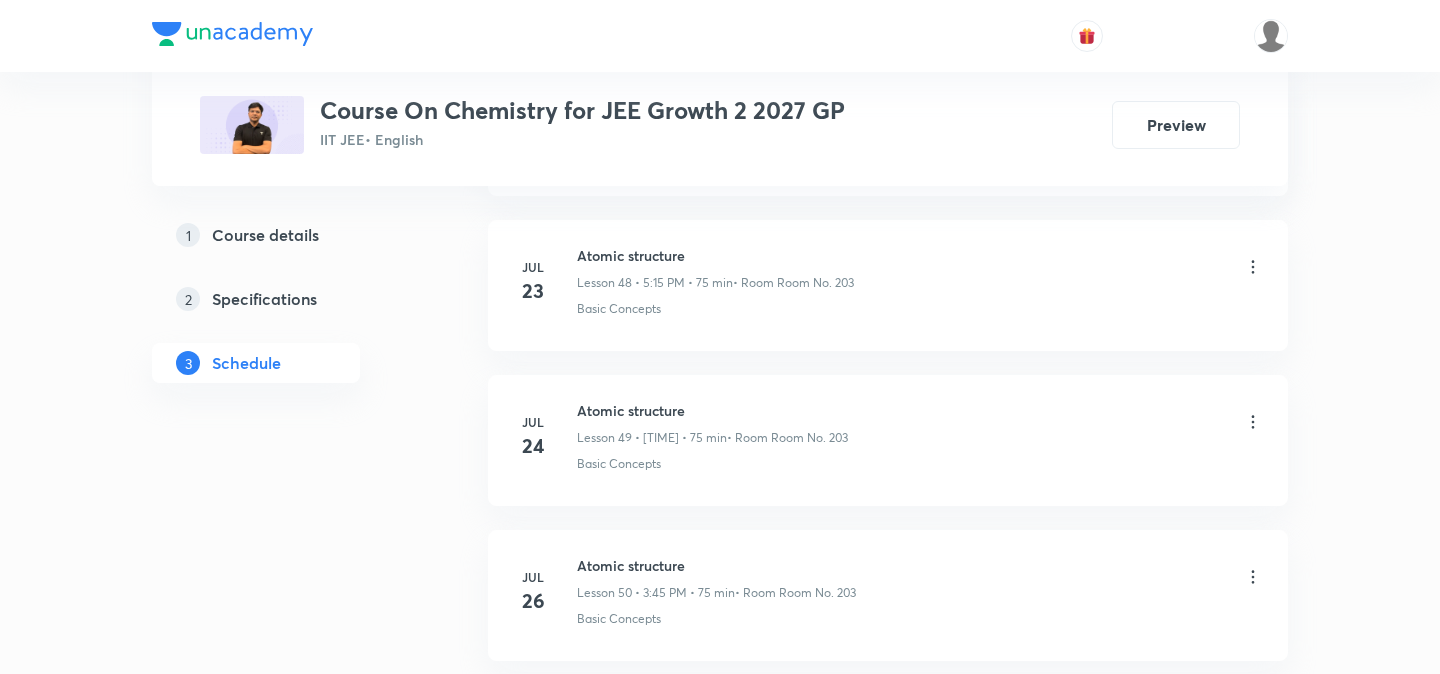 scroll, scrollTop: 9299, scrollLeft: 0, axis: vertical 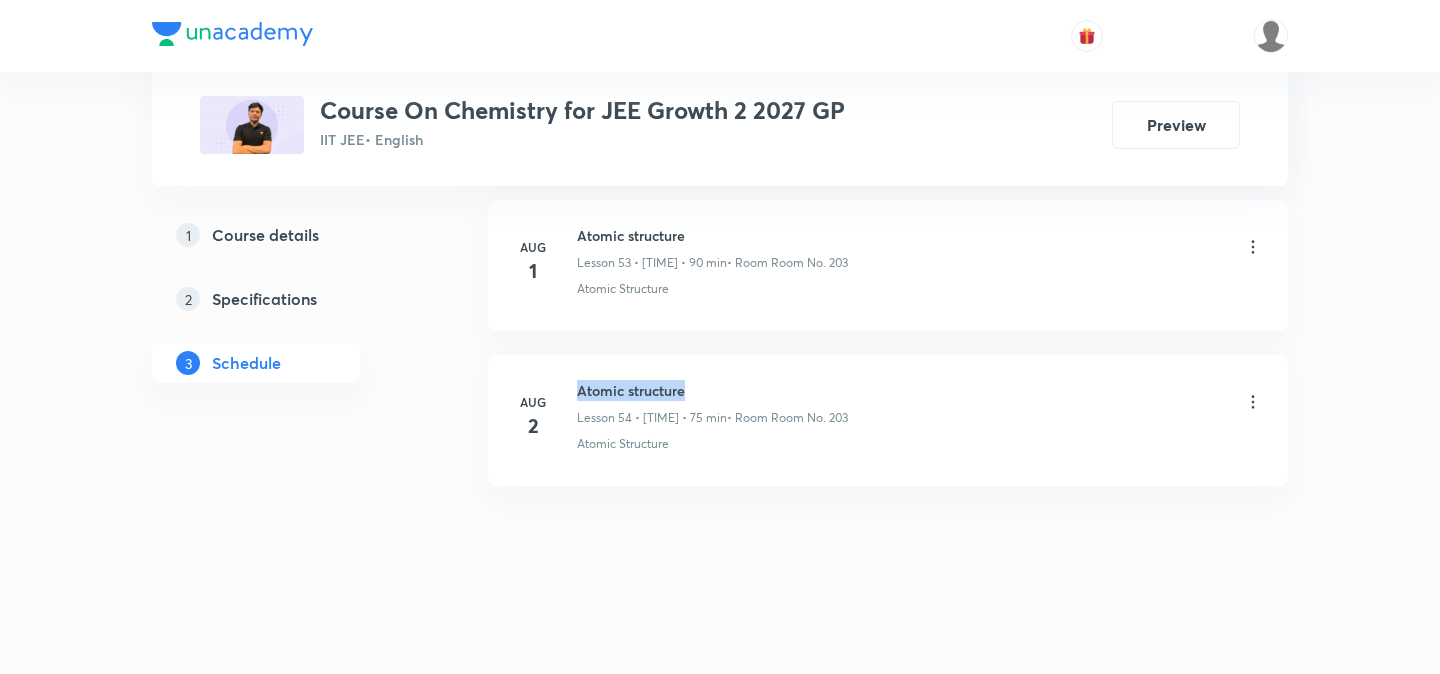 drag, startPoint x: 578, startPoint y: 395, endPoint x: 725, endPoint y: 394, distance: 147.0034 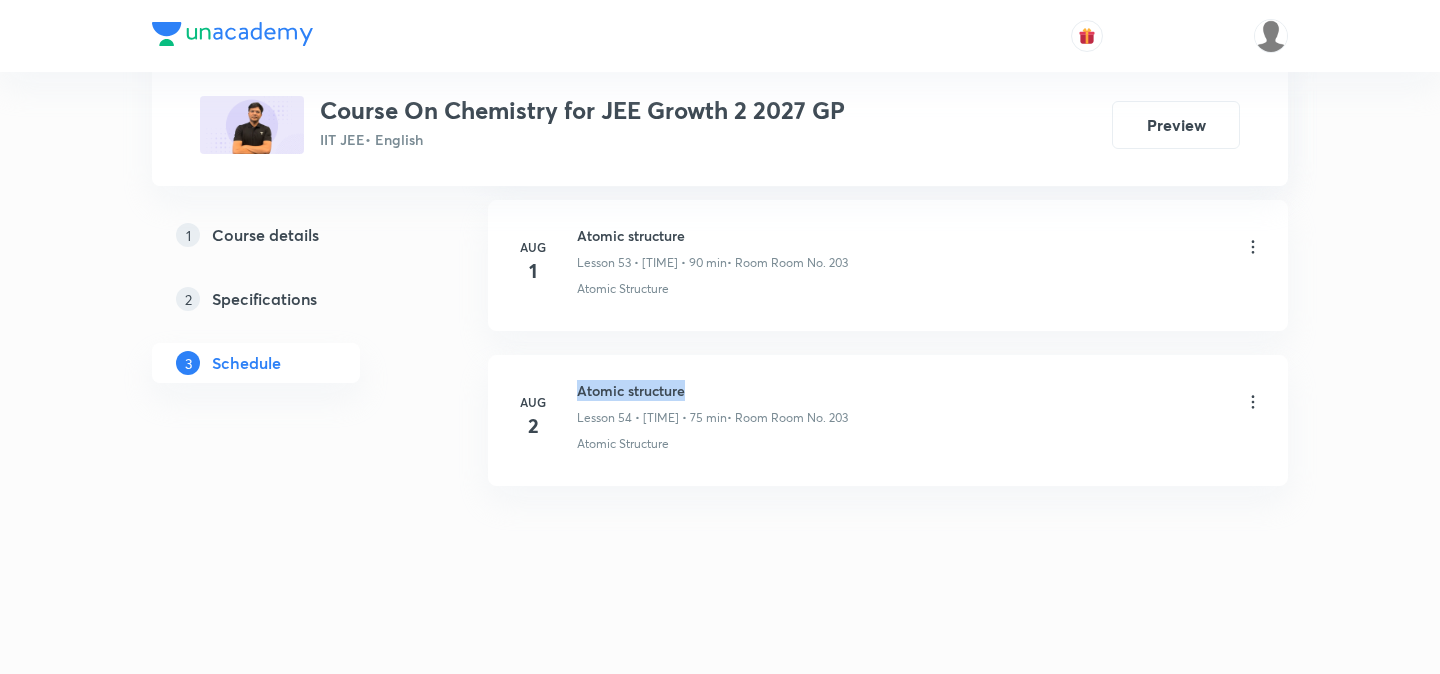 copy on "Atomic structure" 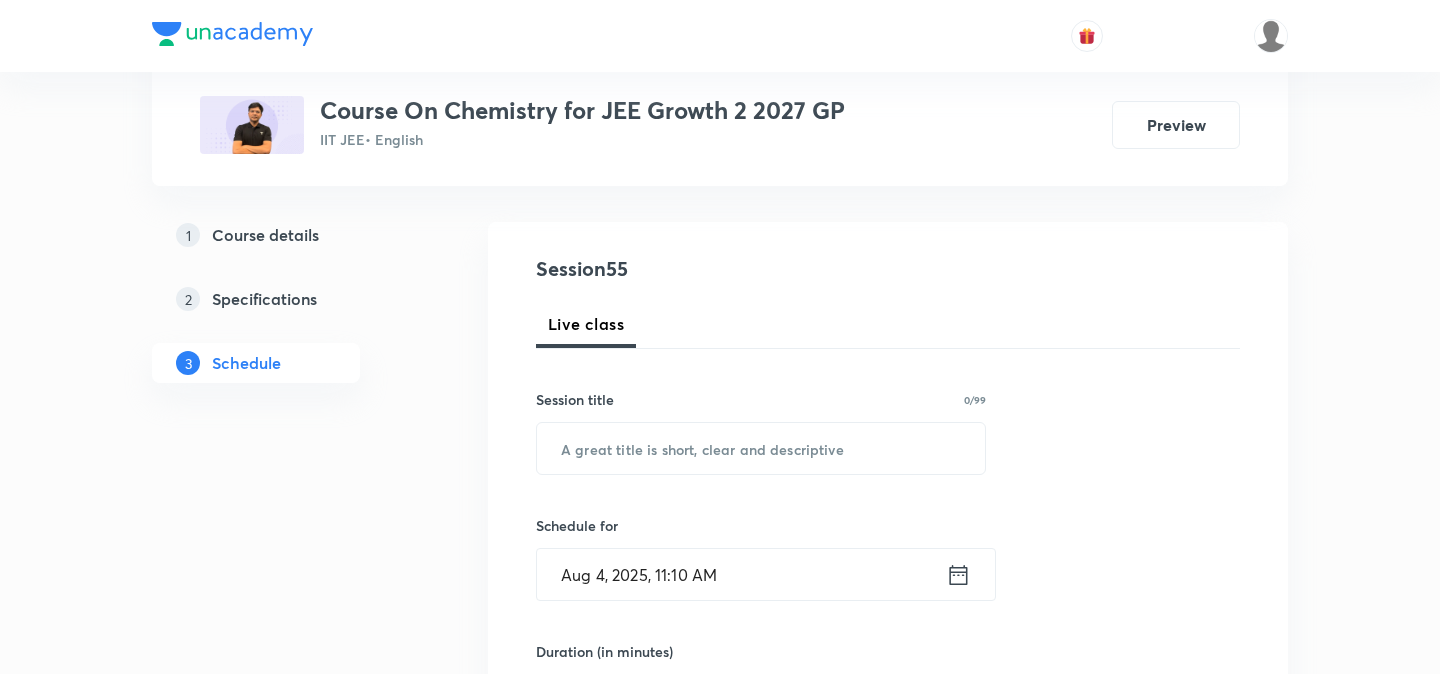 scroll, scrollTop: 214, scrollLeft: 0, axis: vertical 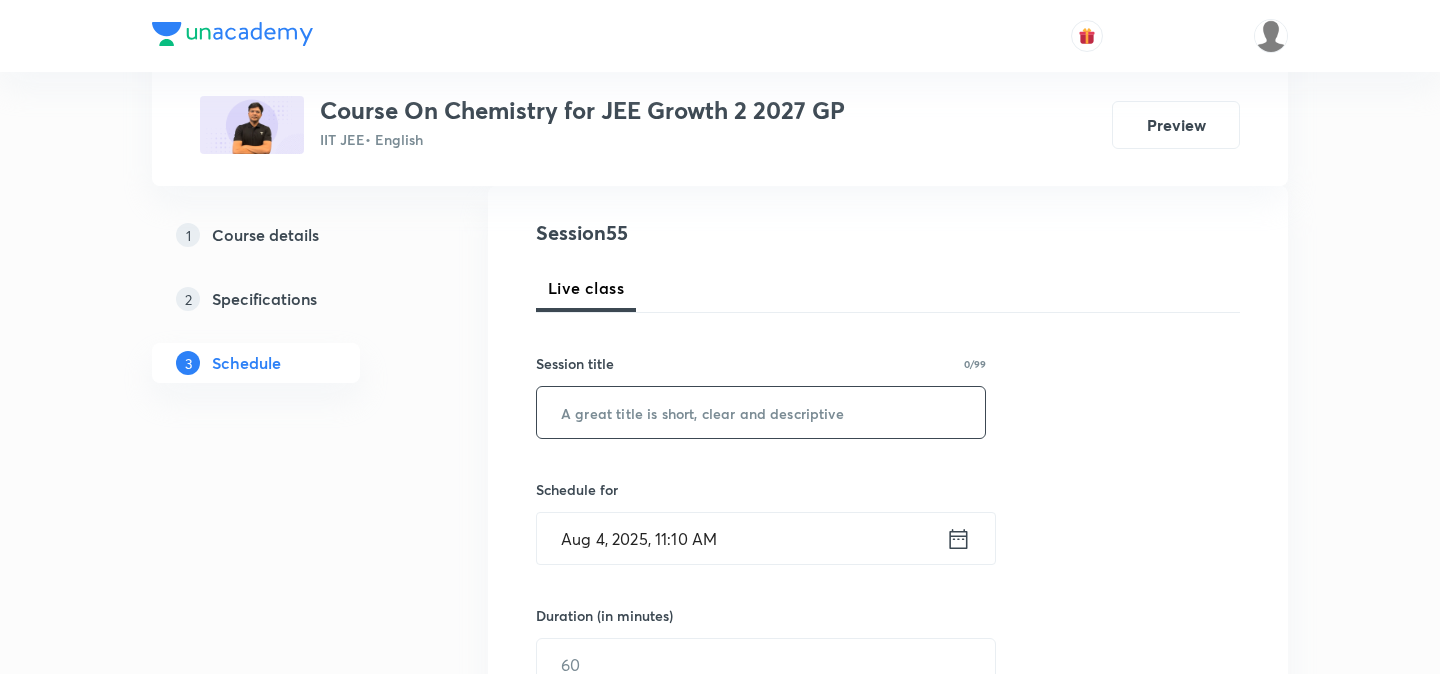 click at bounding box center (761, 412) 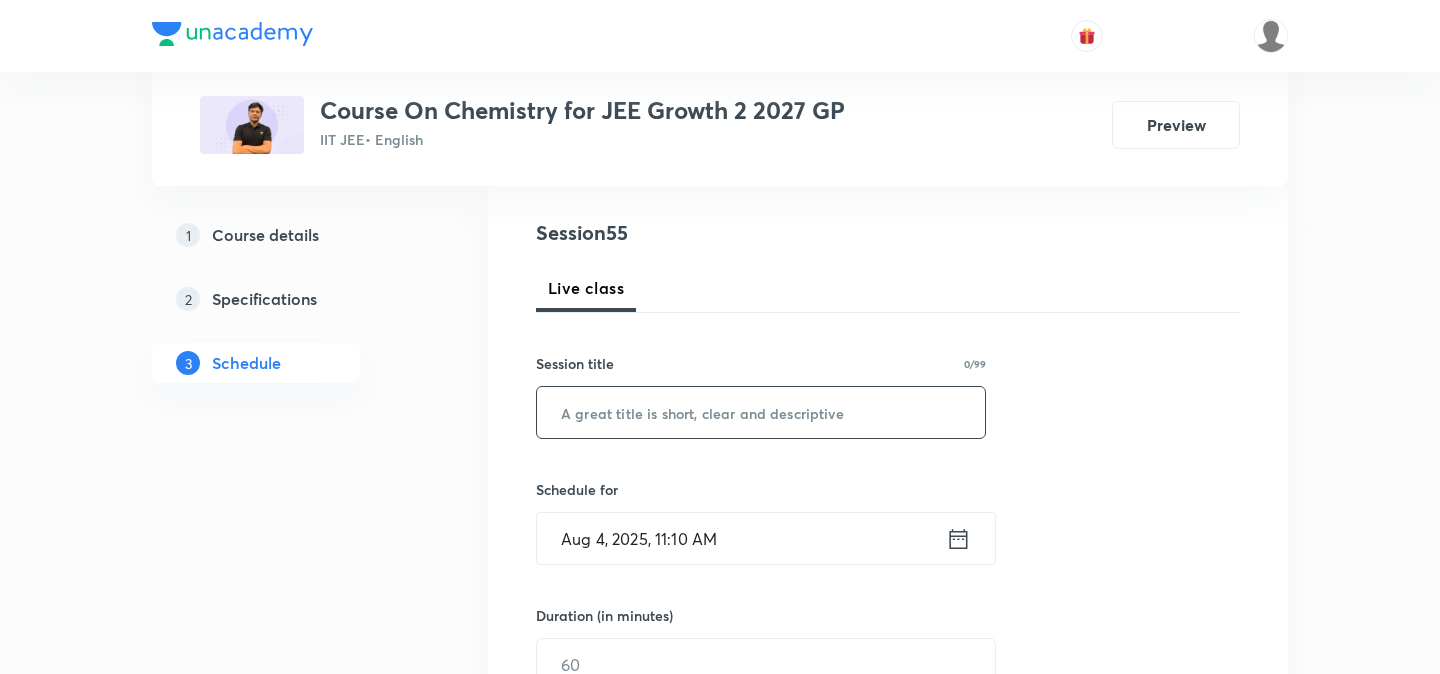 paste on "Atomic structure" 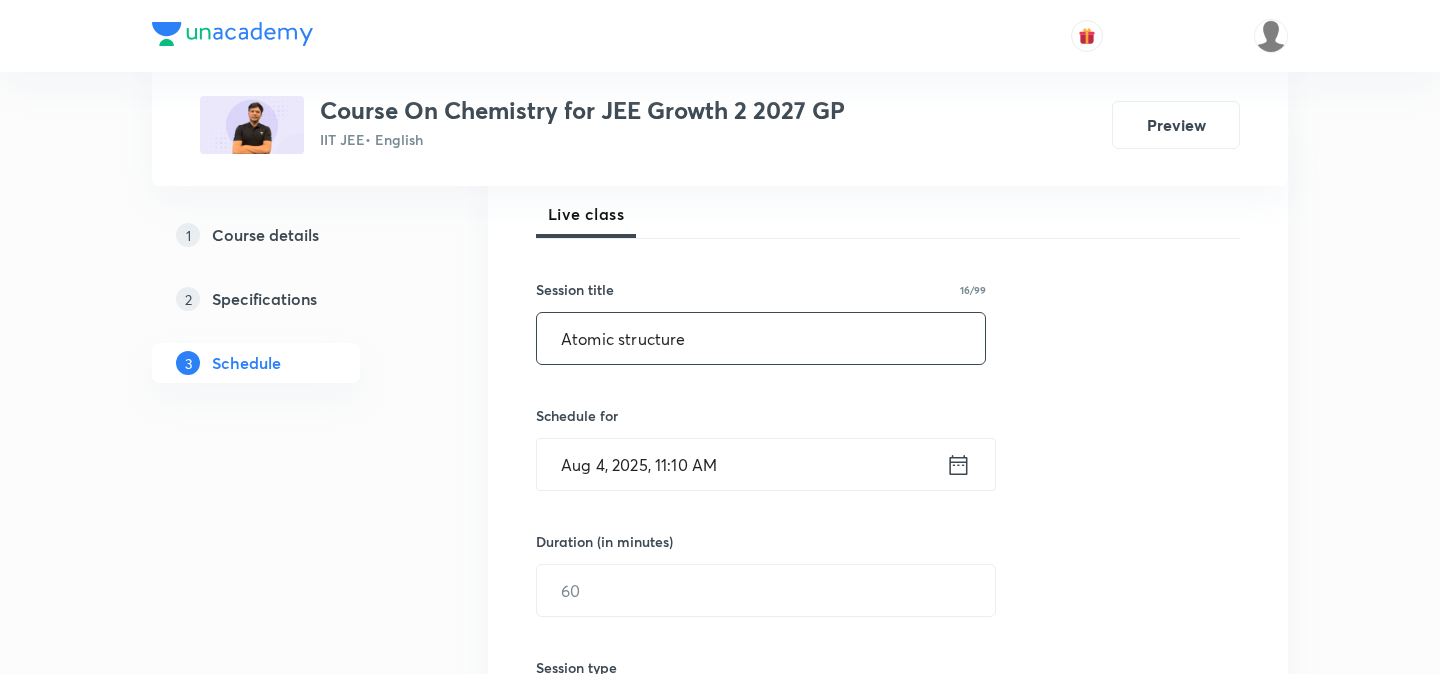 scroll, scrollTop: 292, scrollLeft: 0, axis: vertical 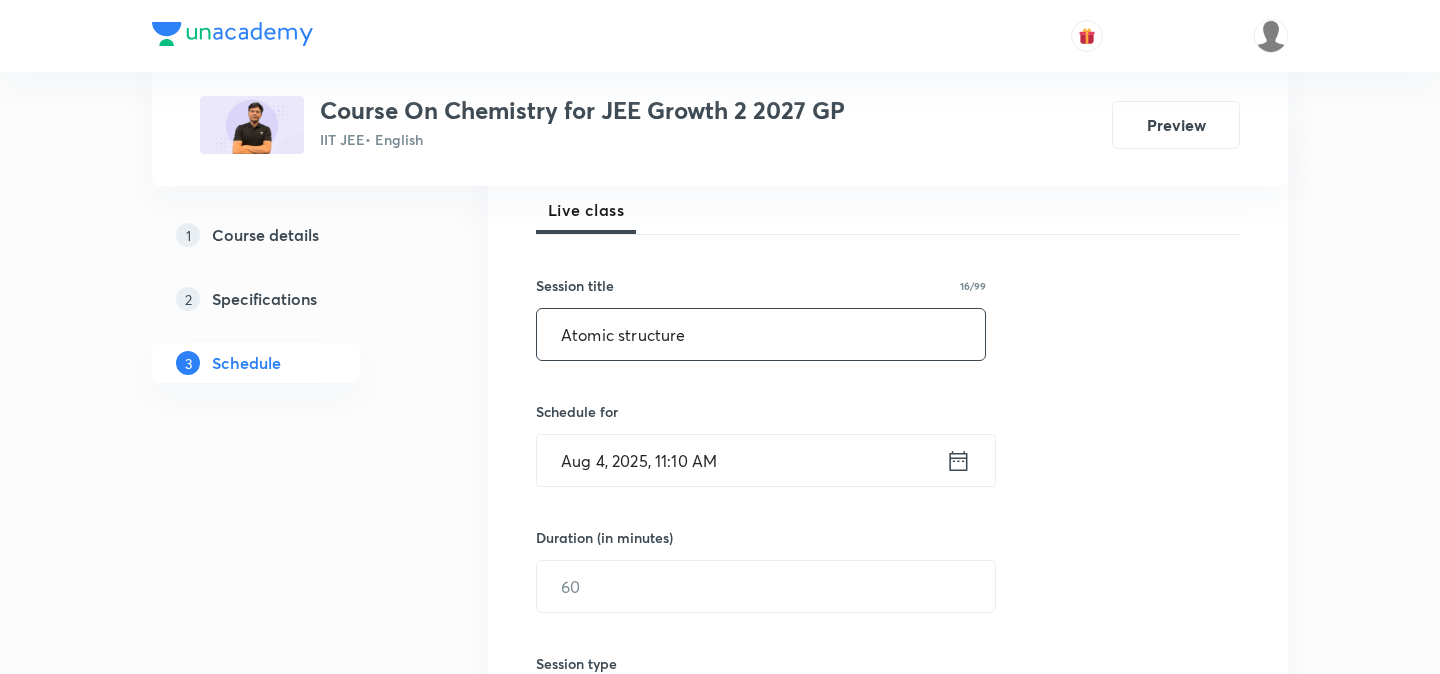 click on "Atomic structure" at bounding box center [761, 334] 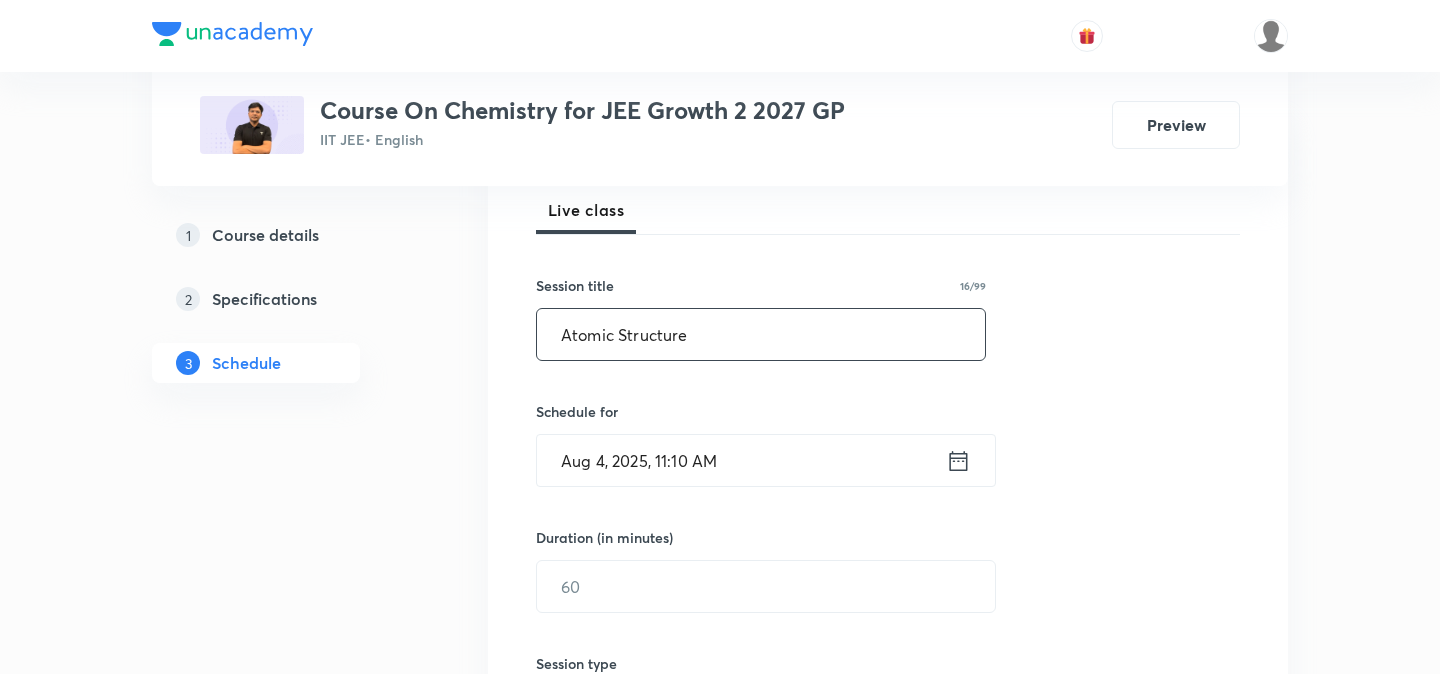 type on "Atomic Structure" 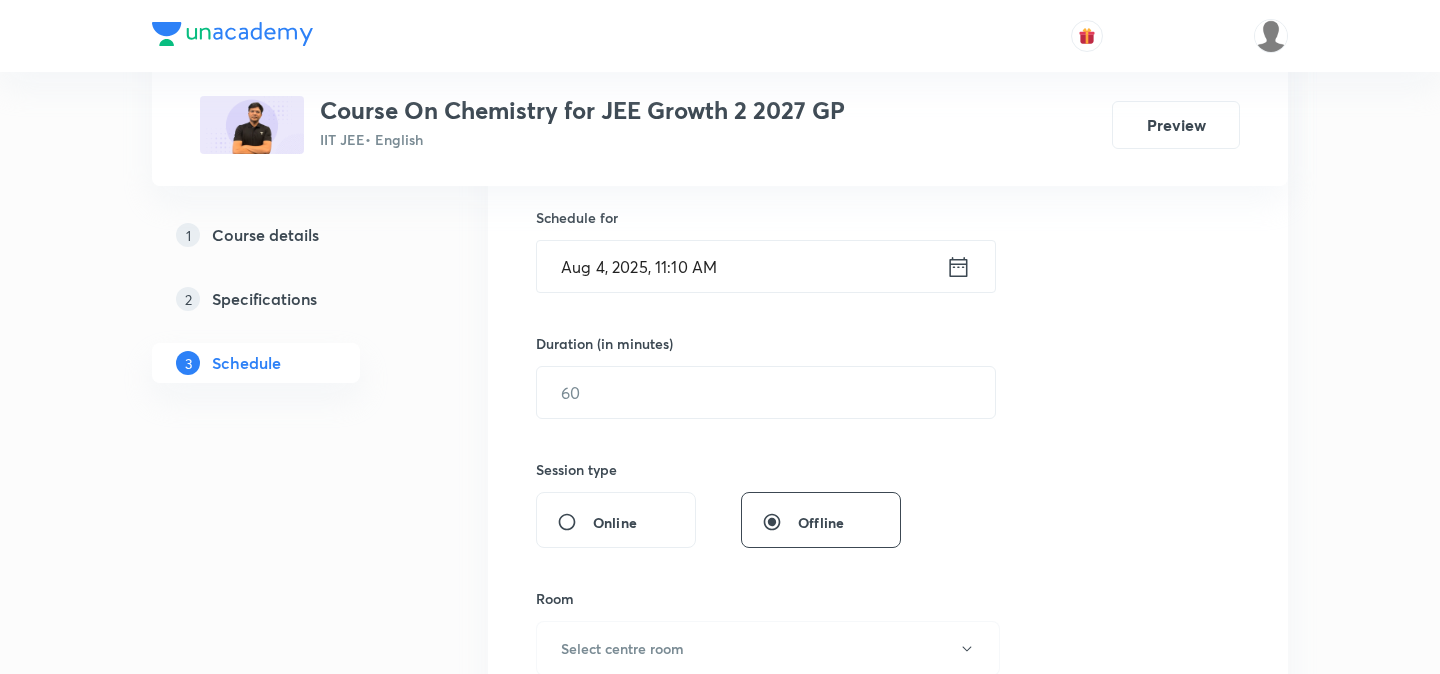 scroll, scrollTop: 498, scrollLeft: 0, axis: vertical 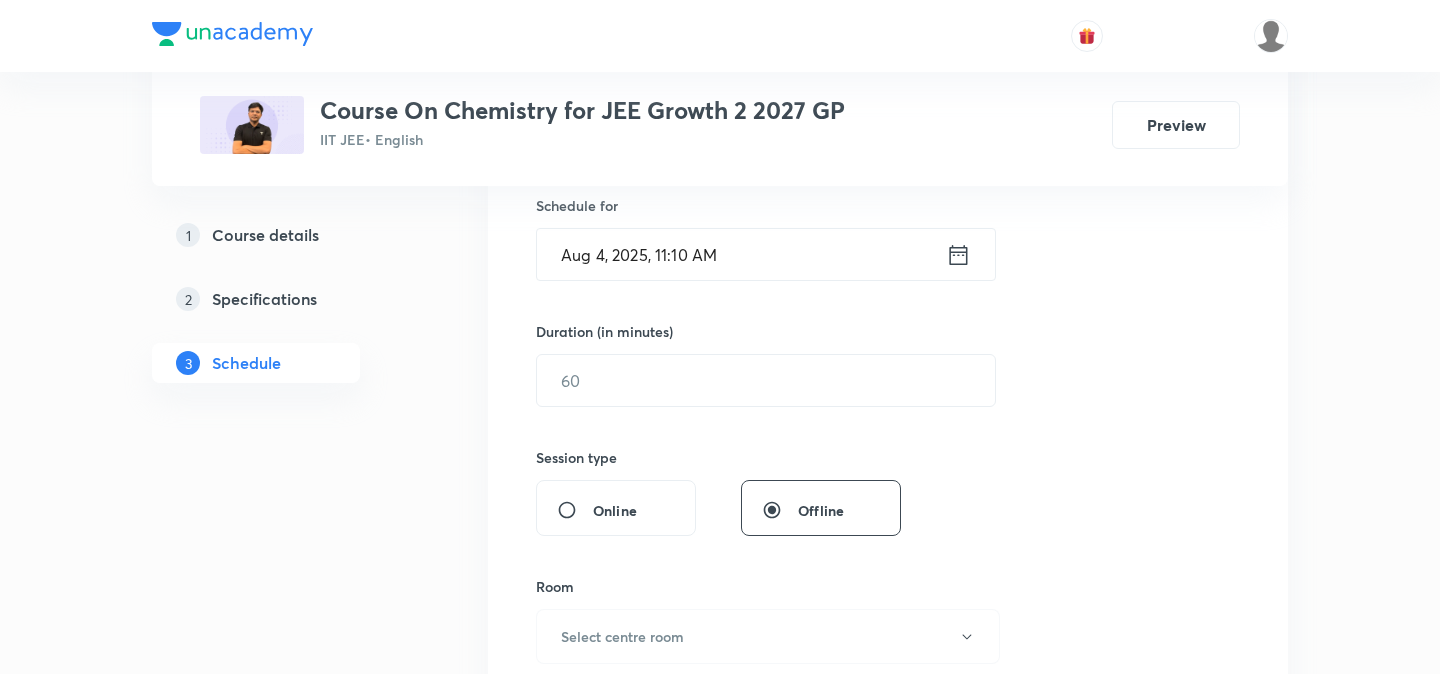 click 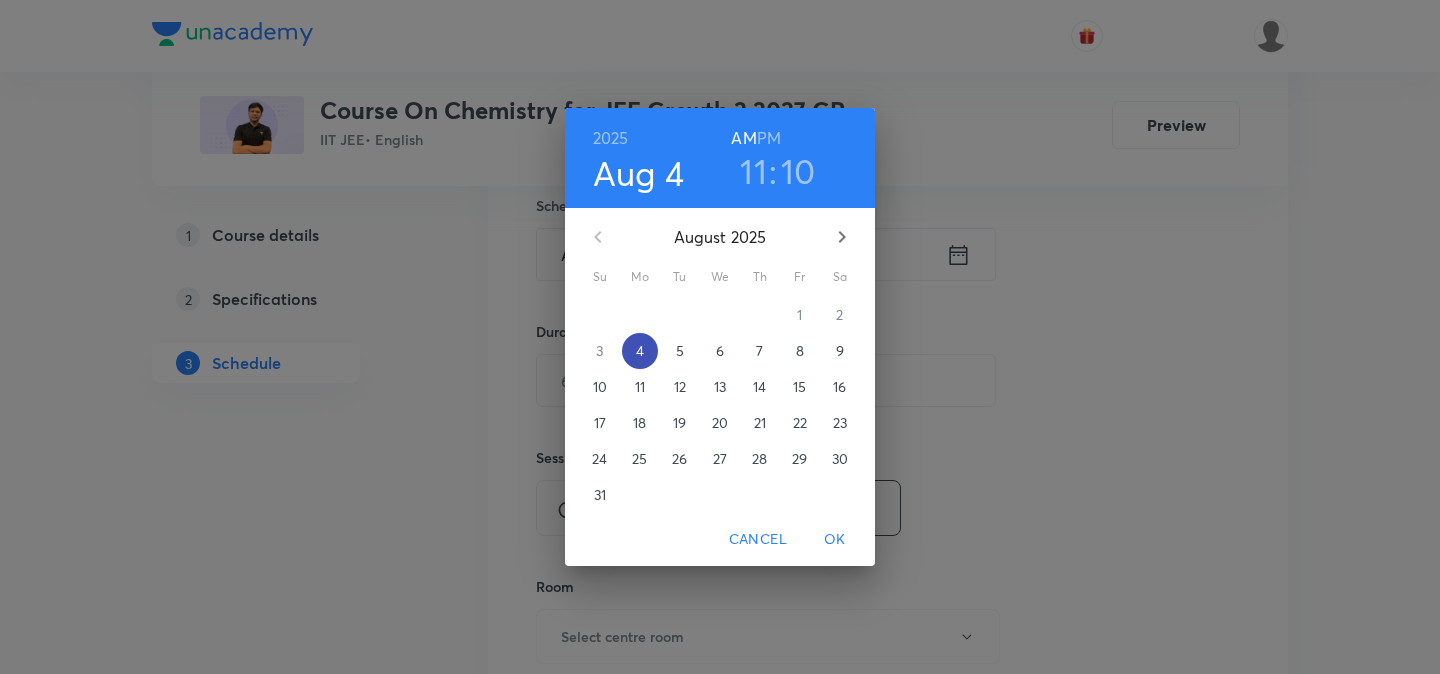 click on "4" at bounding box center [640, 351] 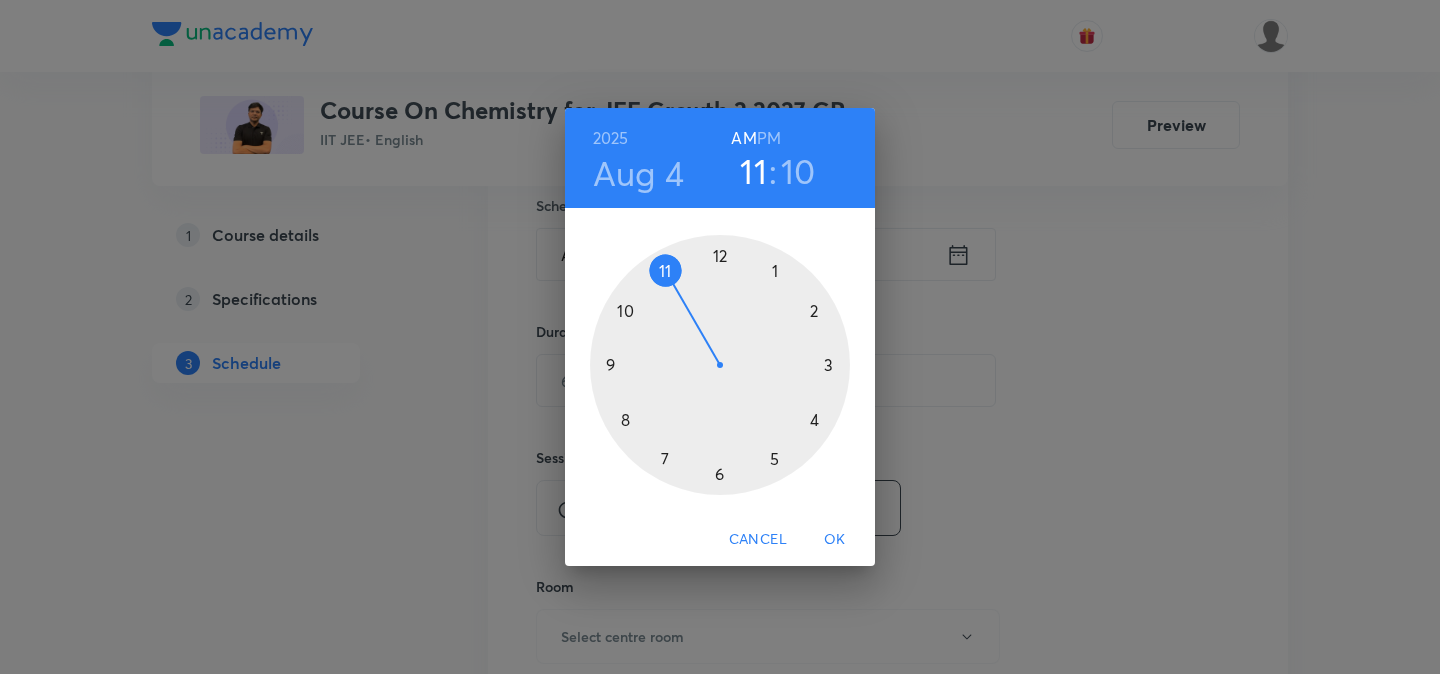 click on "PM" at bounding box center (769, 138) 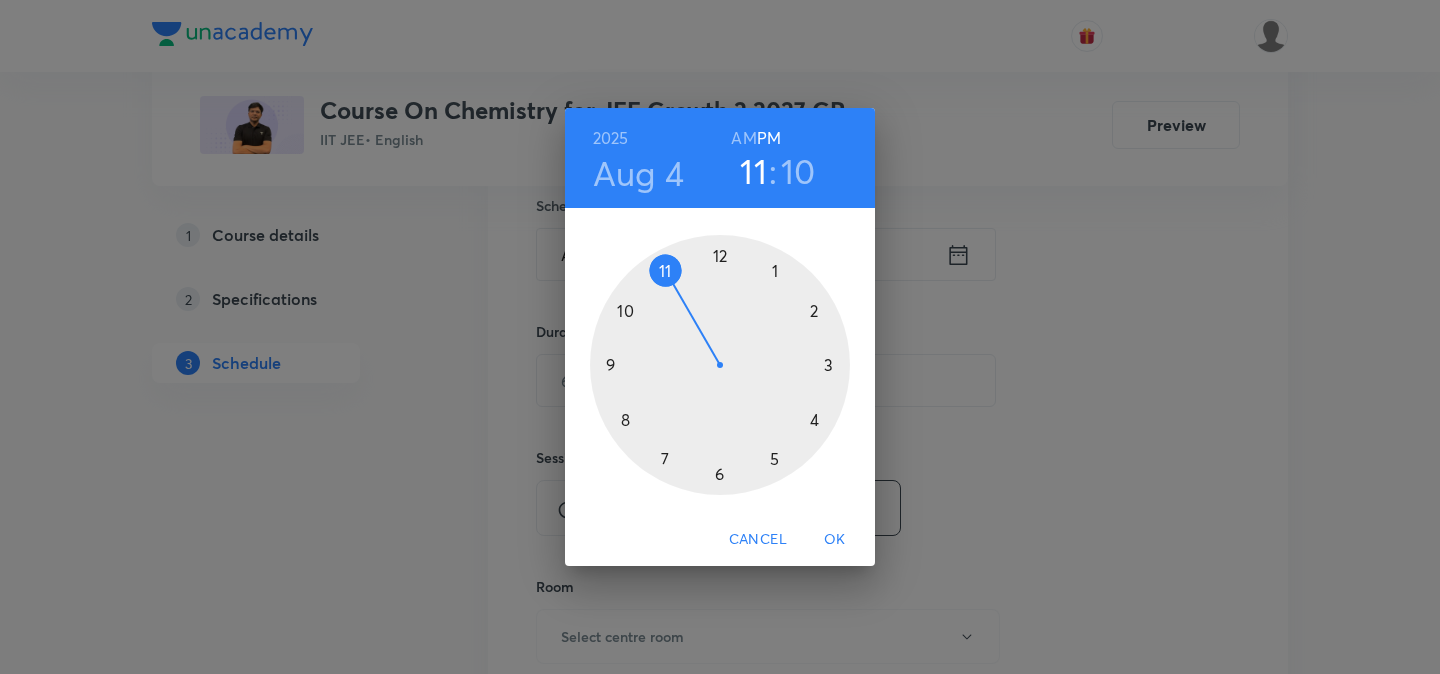 click at bounding box center [720, 365] 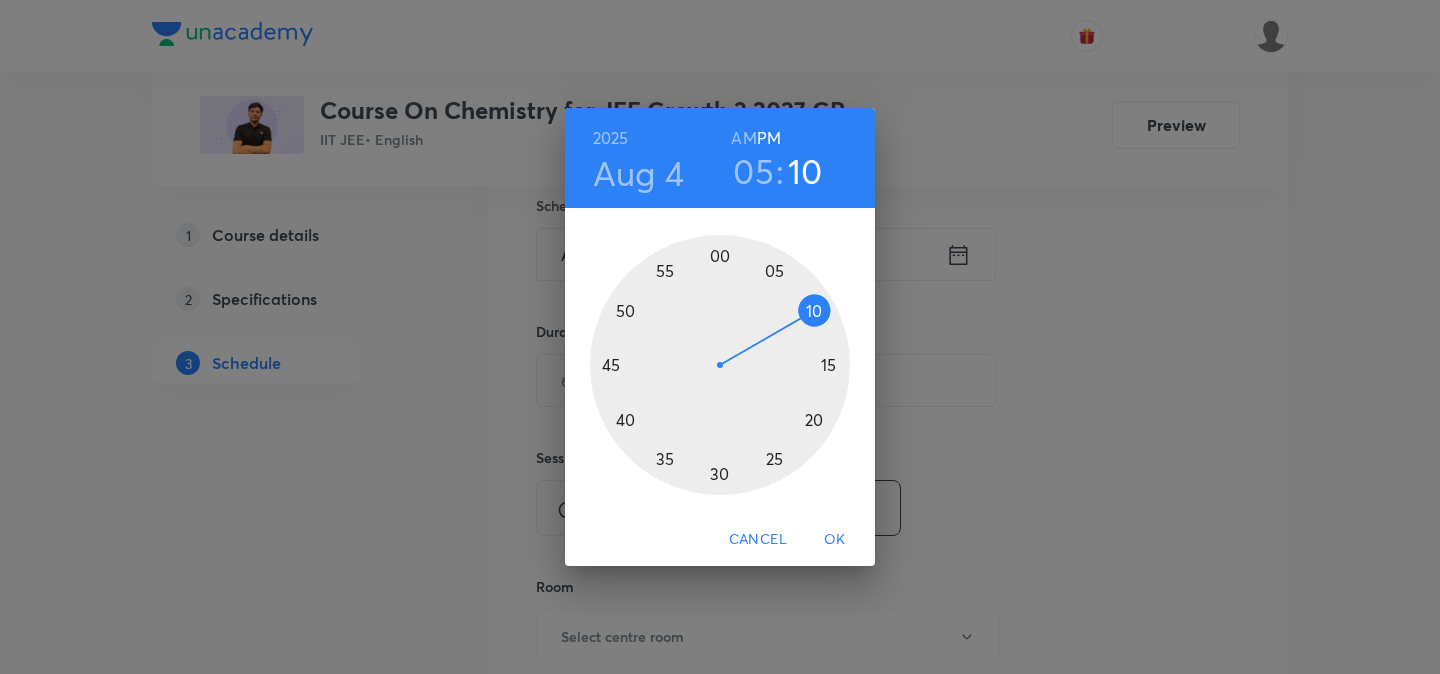 click at bounding box center (720, 365) 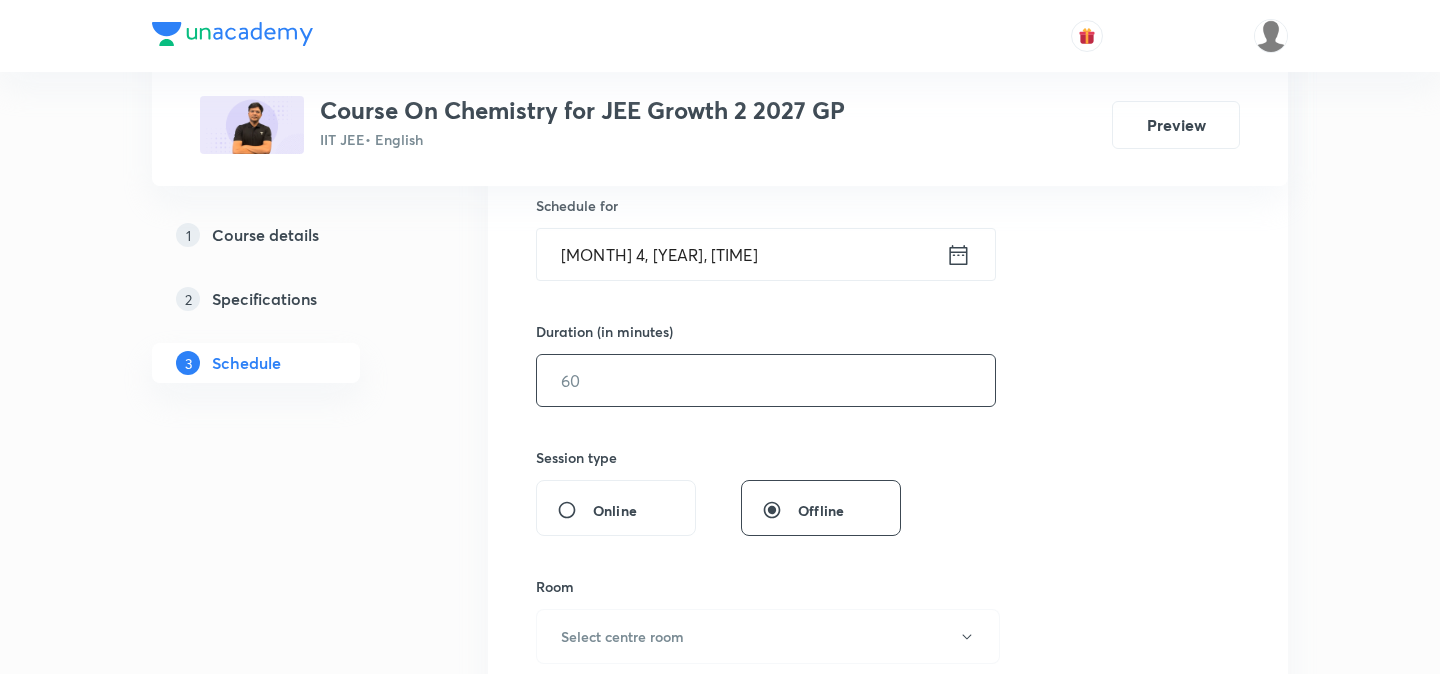 click at bounding box center [766, 380] 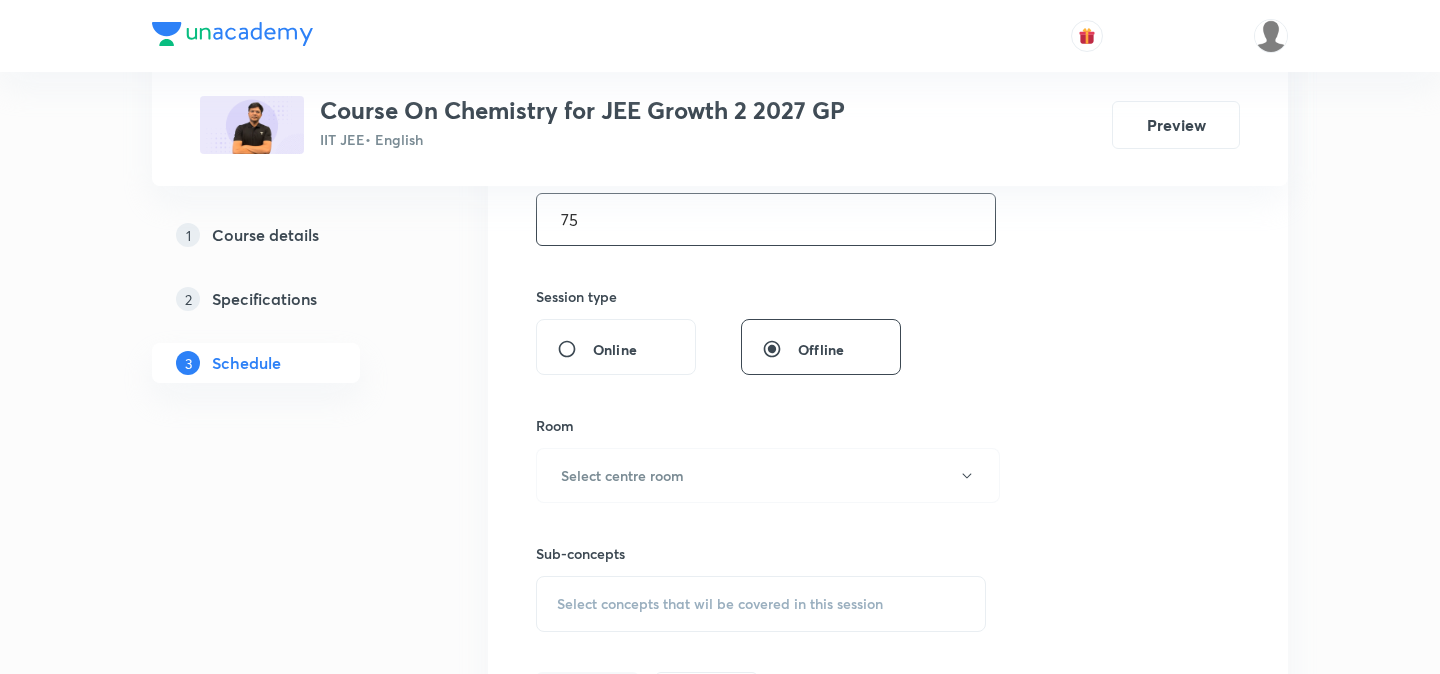scroll, scrollTop: 667, scrollLeft: 0, axis: vertical 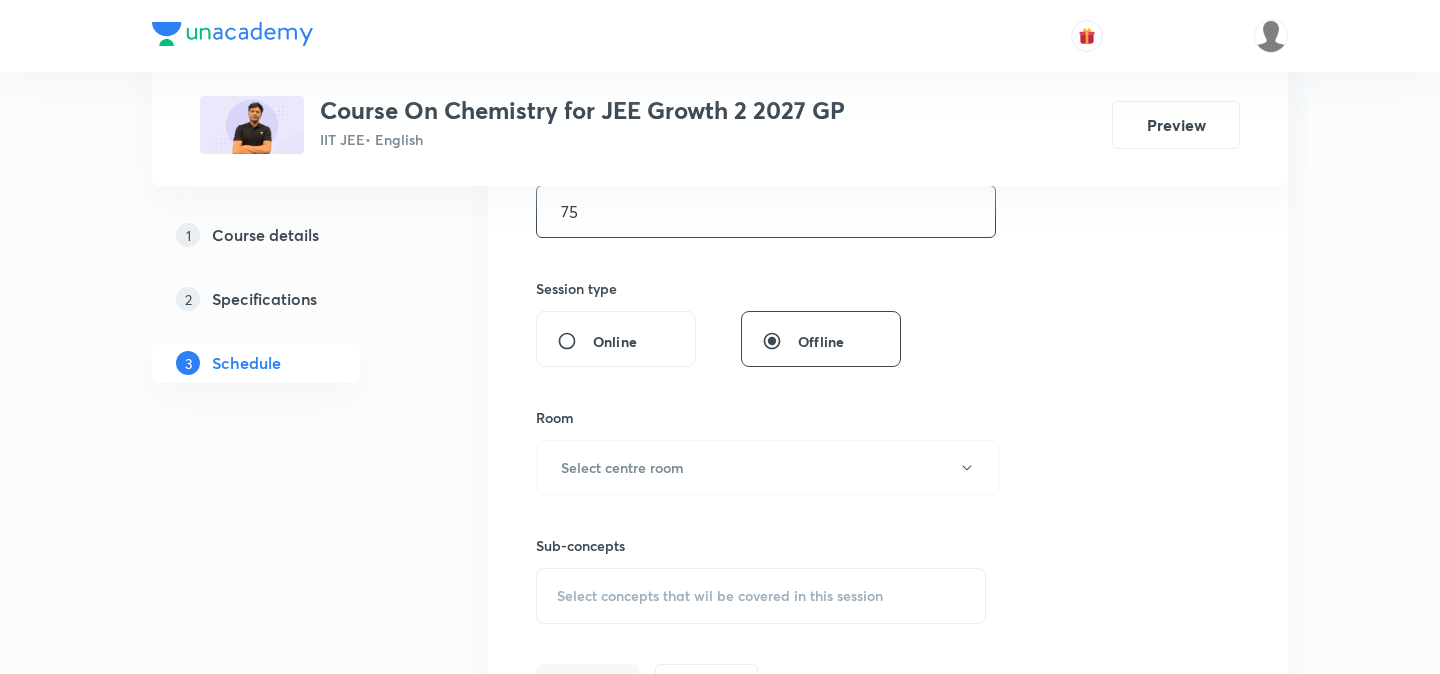 type on "75" 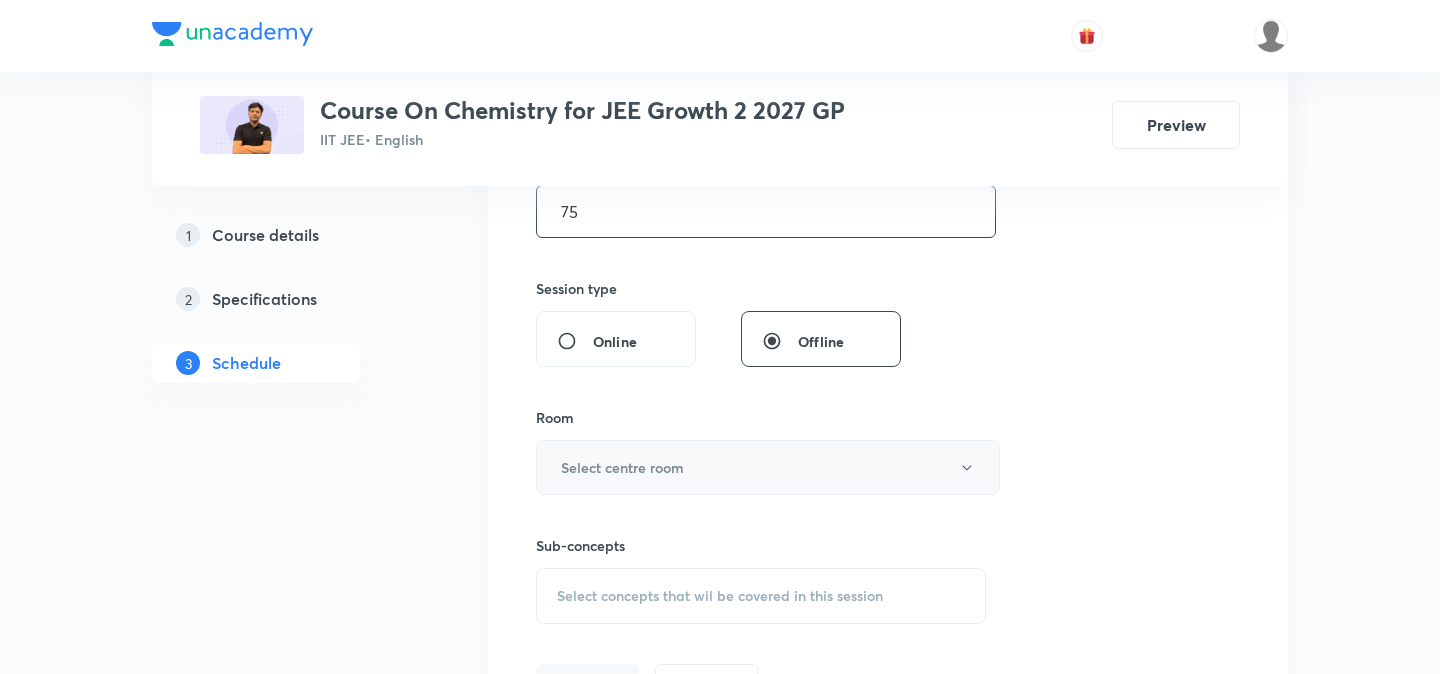 click on "Select centre room" at bounding box center (768, 467) 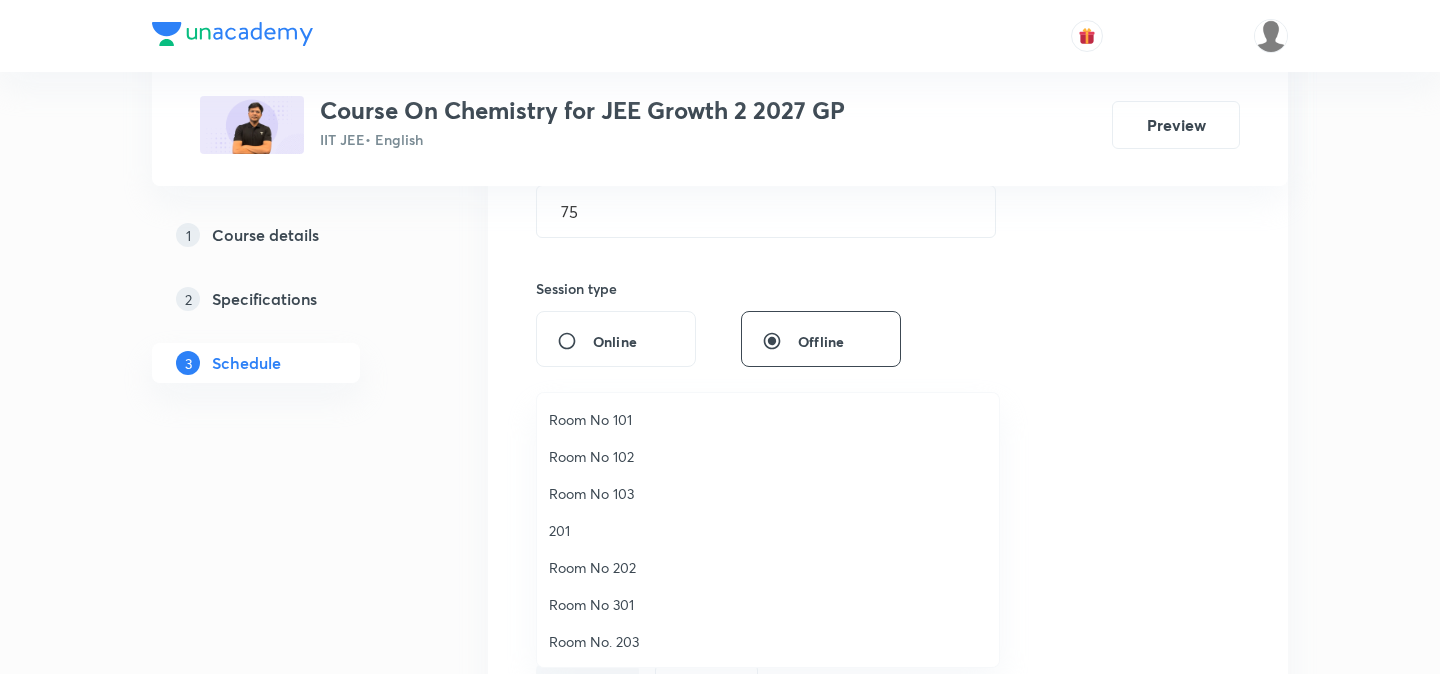 click on "Room No. 203" at bounding box center (768, 641) 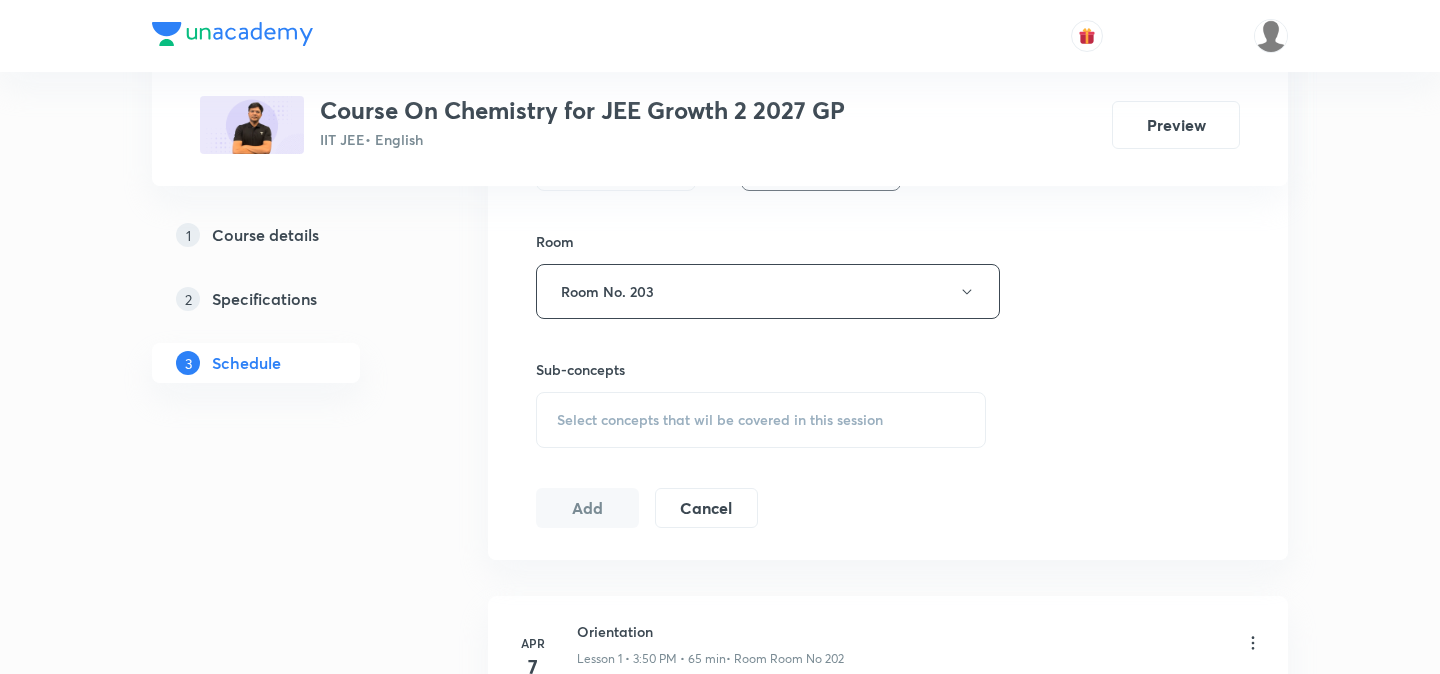 scroll, scrollTop: 876, scrollLeft: 0, axis: vertical 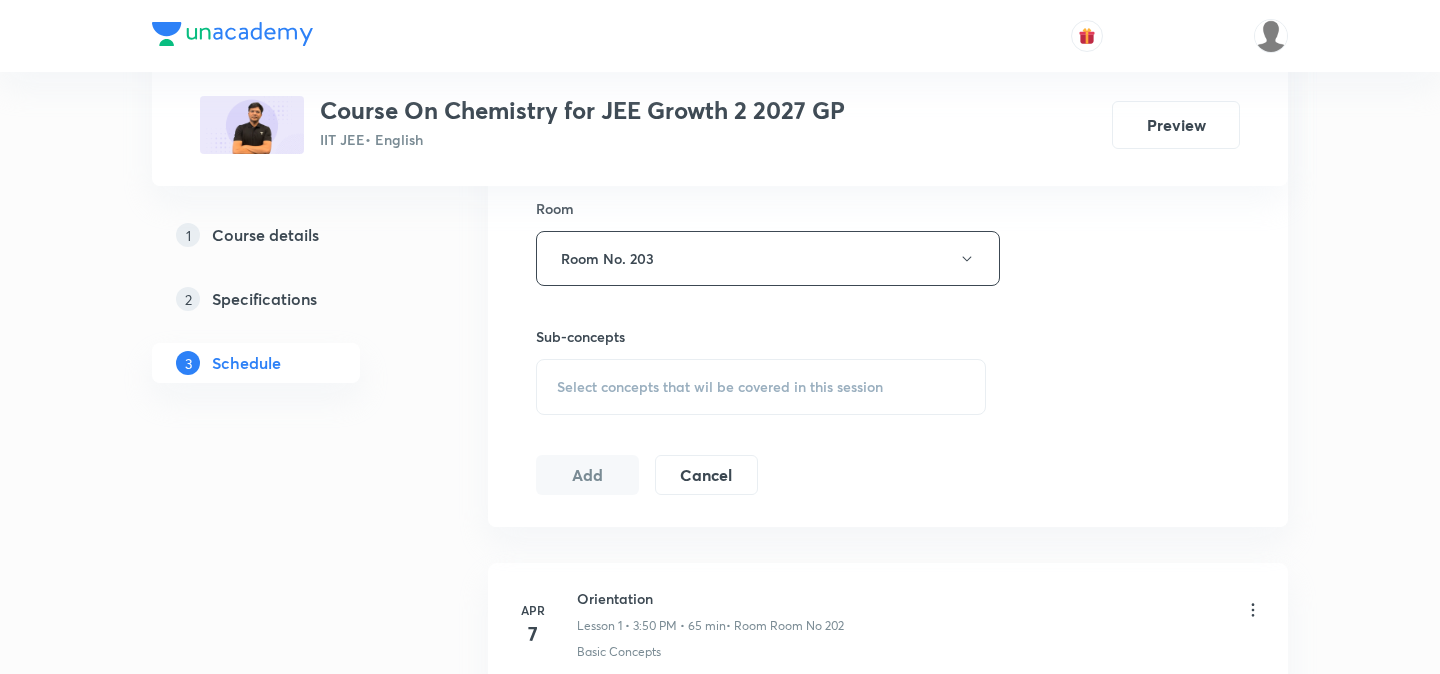 click on "Select concepts that wil be covered in this session" at bounding box center [761, 387] 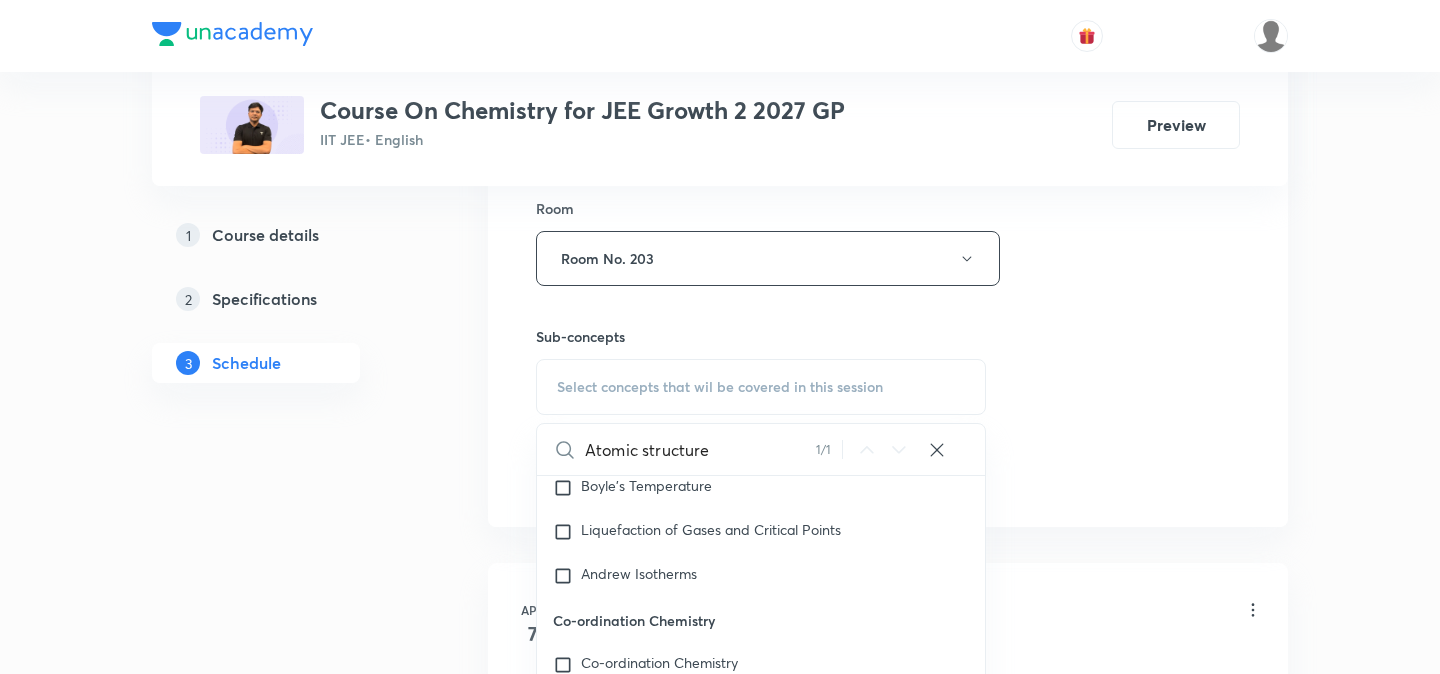 scroll, scrollTop: 32949, scrollLeft: 0, axis: vertical 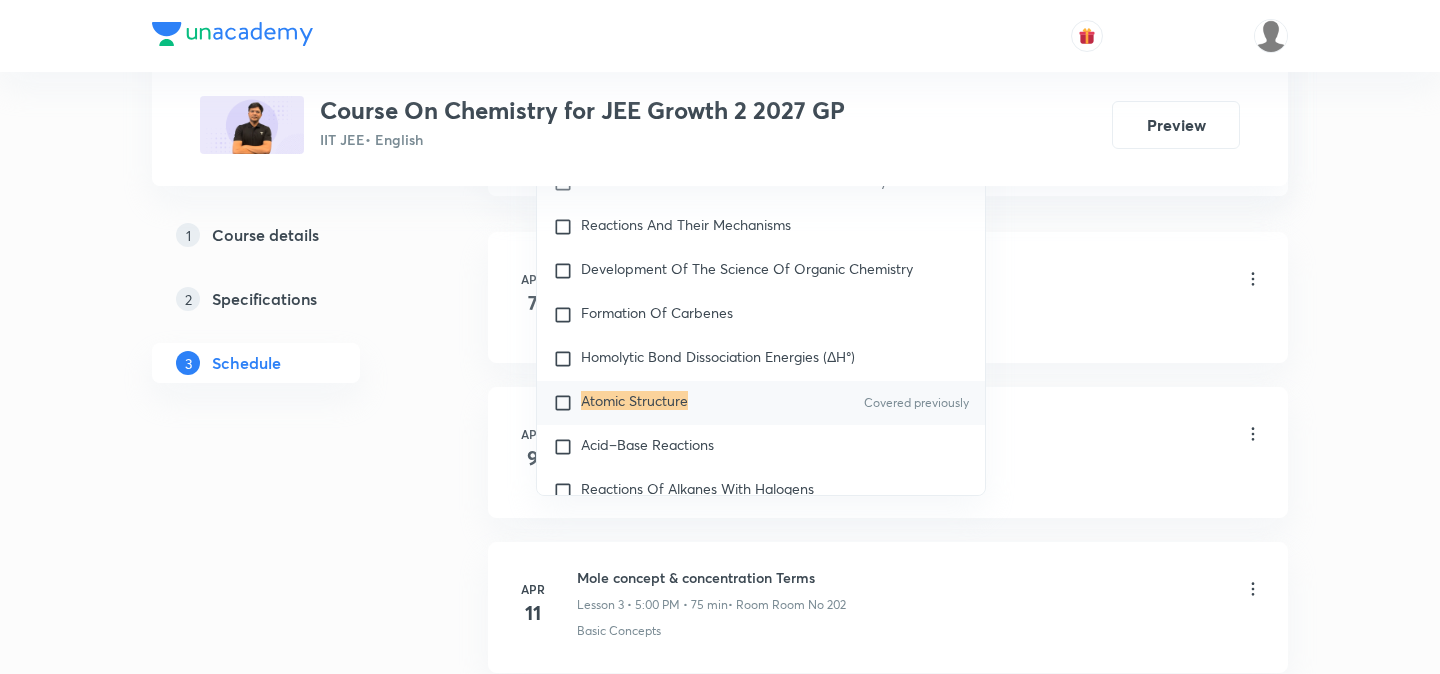 type on "Atomic structure" 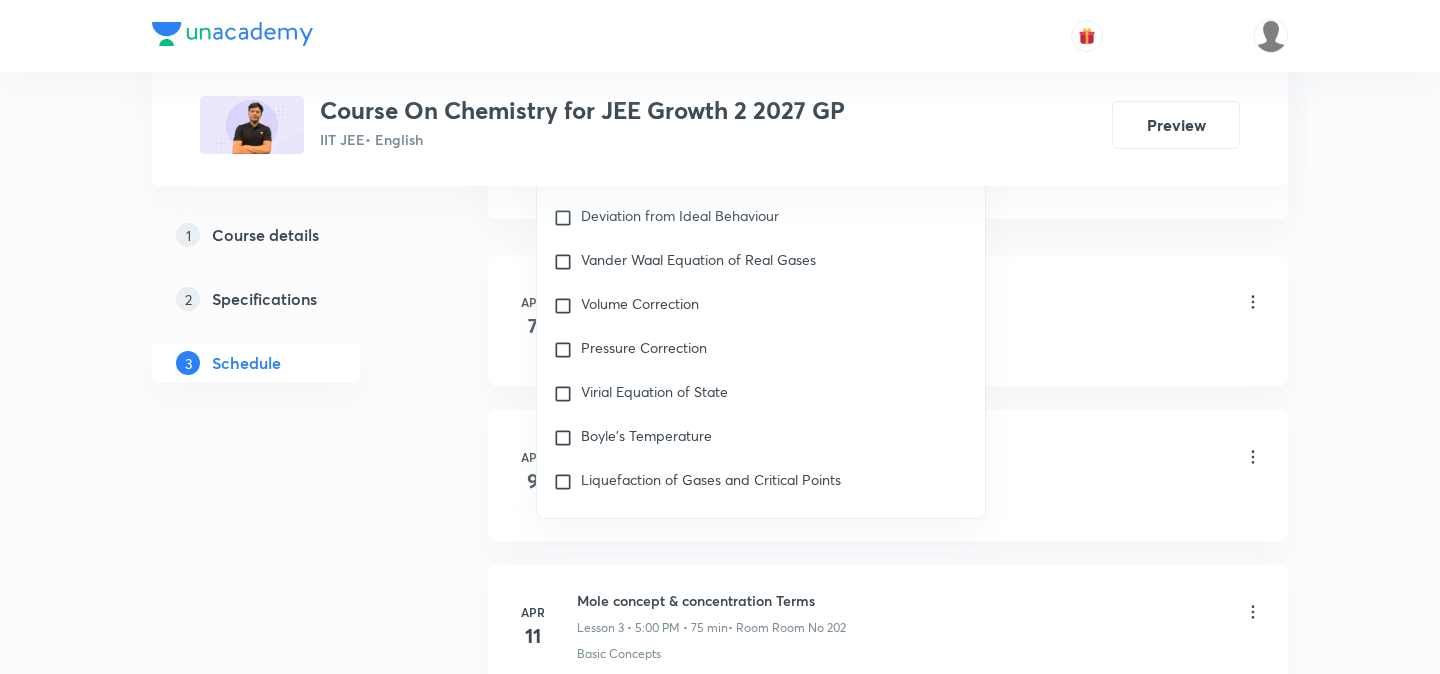 scroll, scrollTop: 31163, scrollLeft: 0, axis: vertical 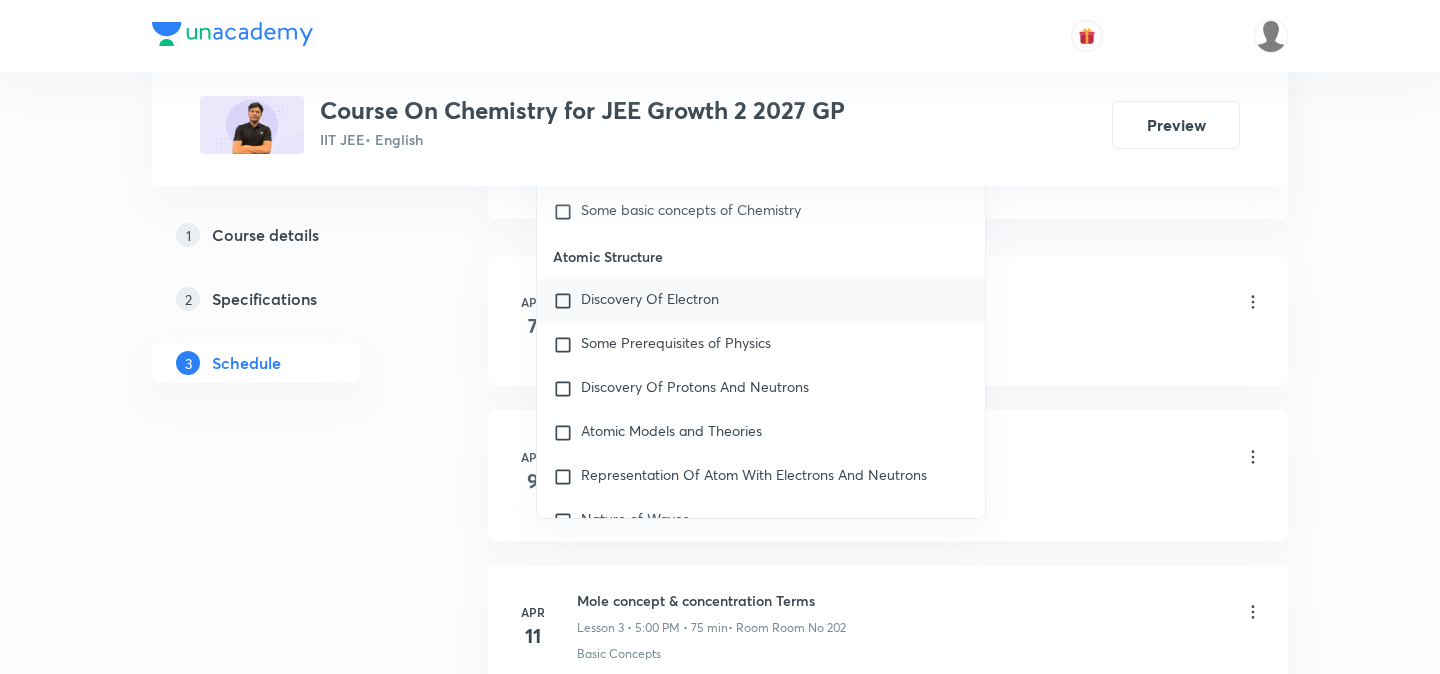 click on "Discovery Of Electron" at bounding box center (761, 301) 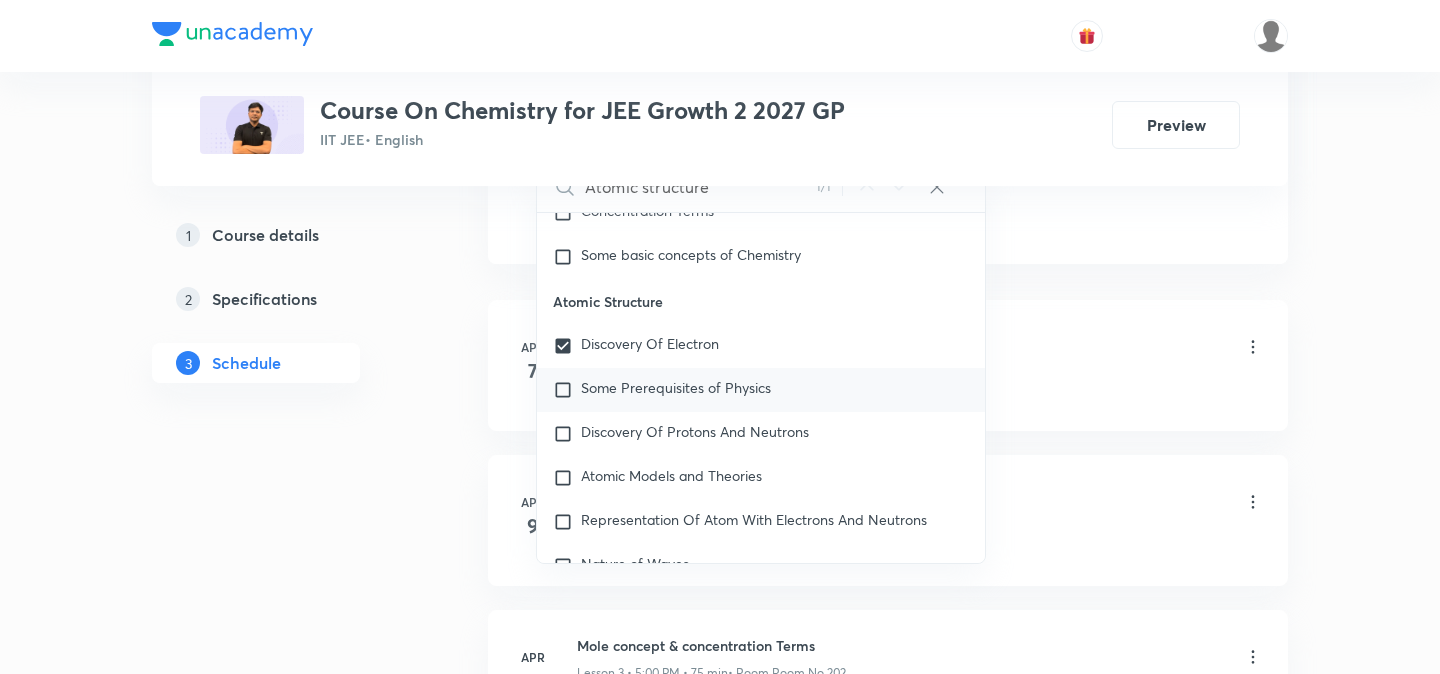 click on "Some Prerequisites of Physics" at bounding box center (761, 390) 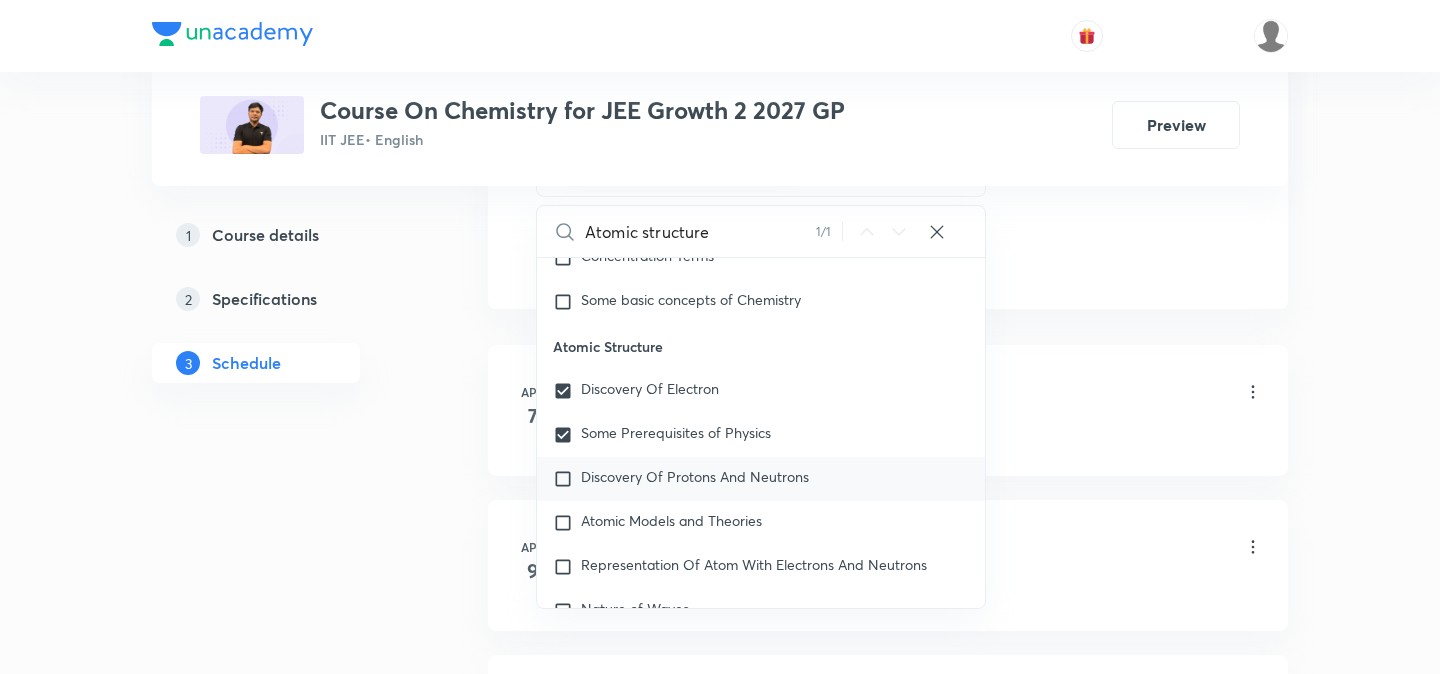 click on "Discovery Of Protons And Neutrons" at bounding box center (695, 476) 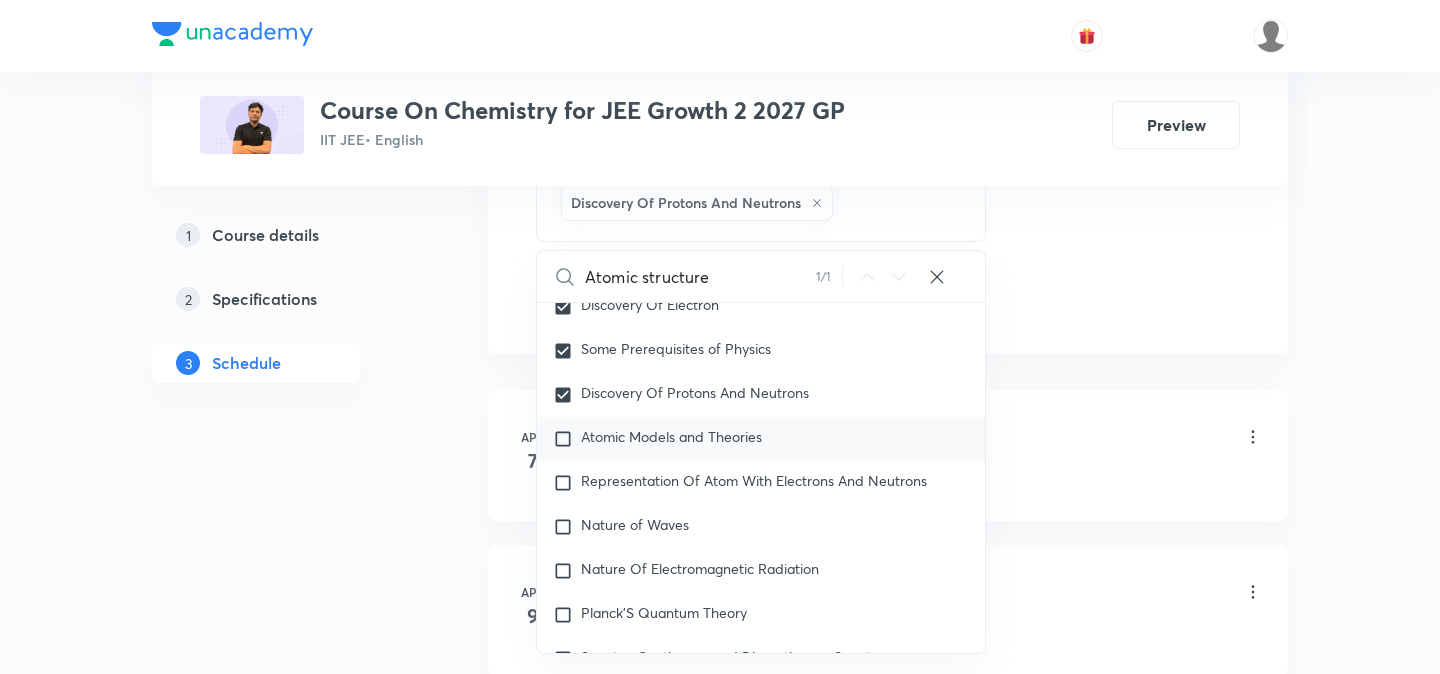 scroll, scrollTop: 594, scrollLeft: 0, axis: vertical 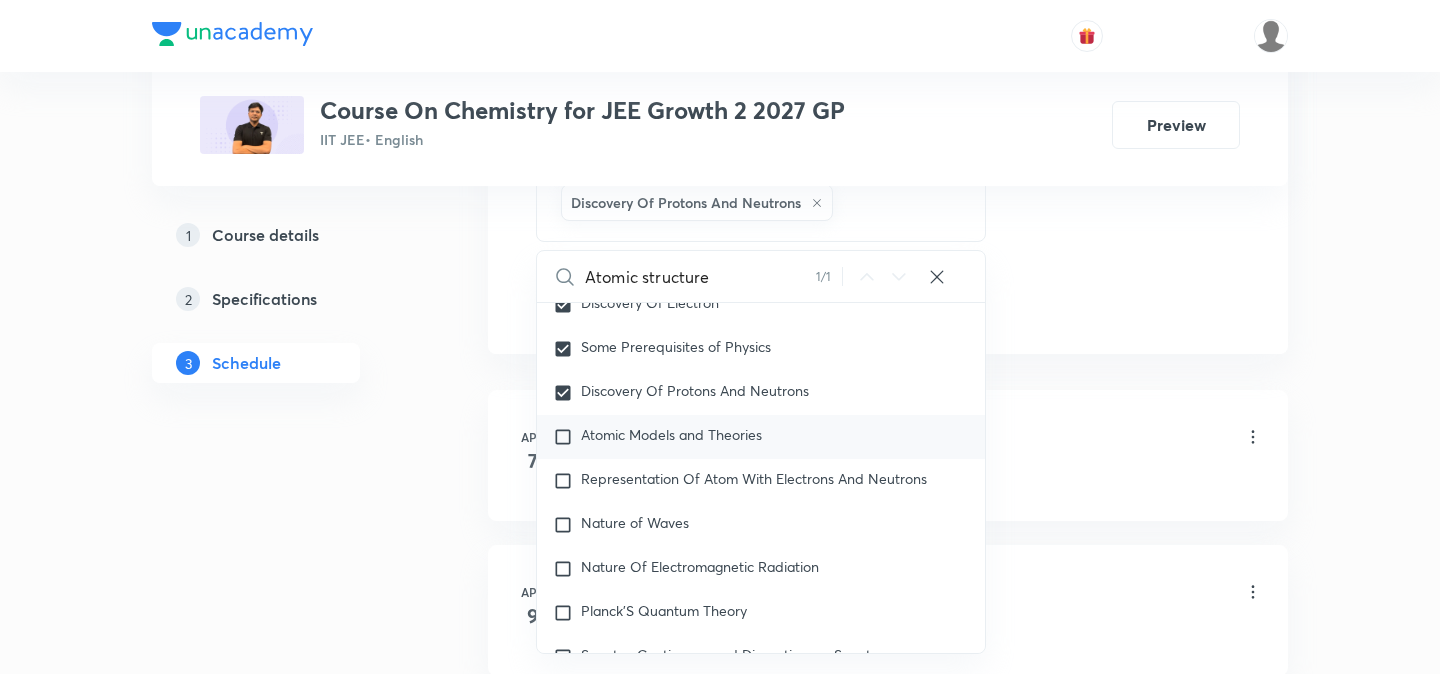click on "Atomic Models and Theories" at bounding box center [671, 434] 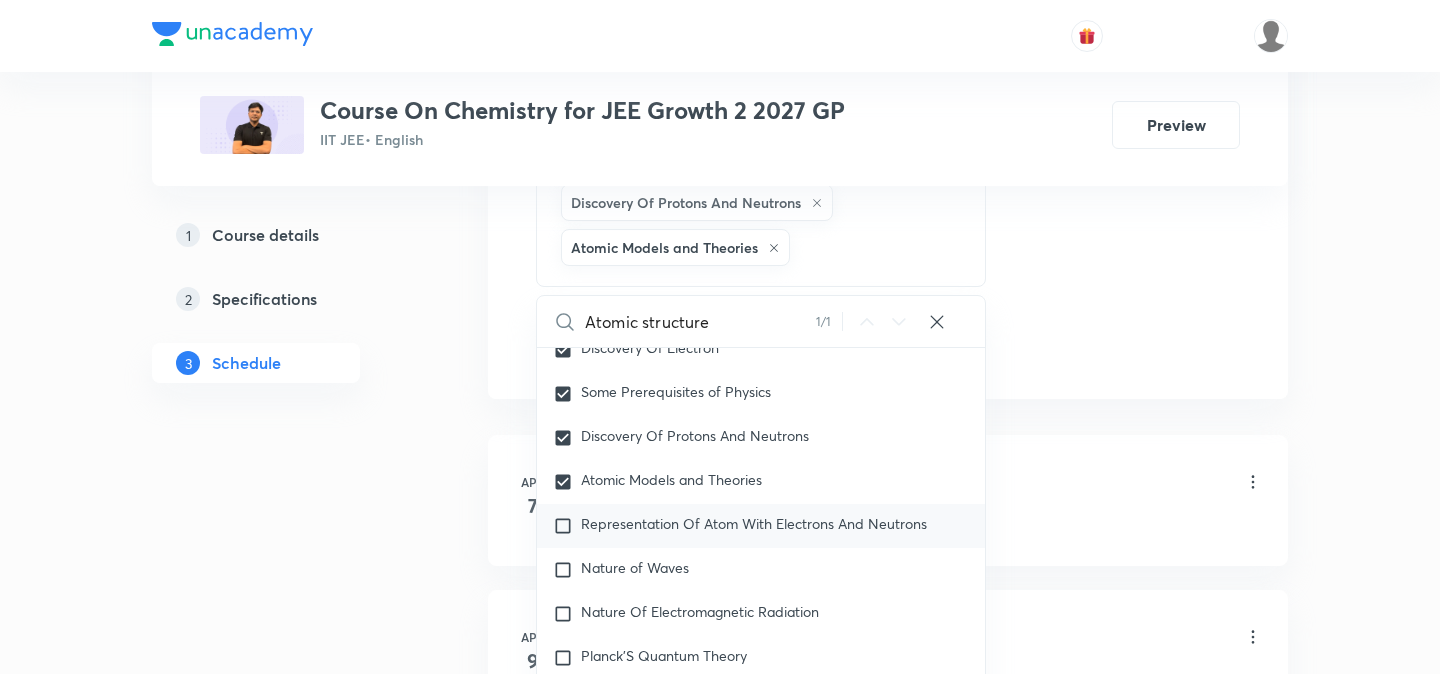 click on "Representation Of Atom With Electrons And Neutrons" at bounding box center [754, 523] 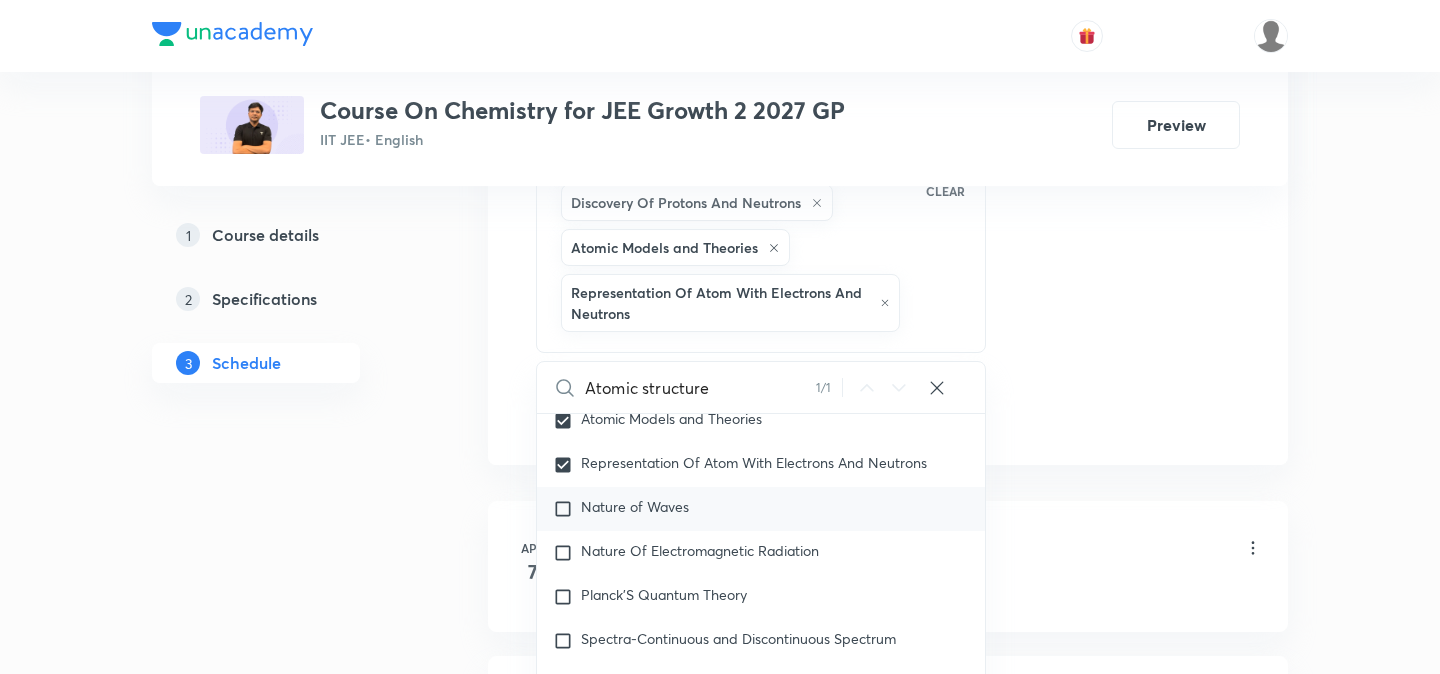 click on "Nature of Waves" at bounding box center [761, 509] 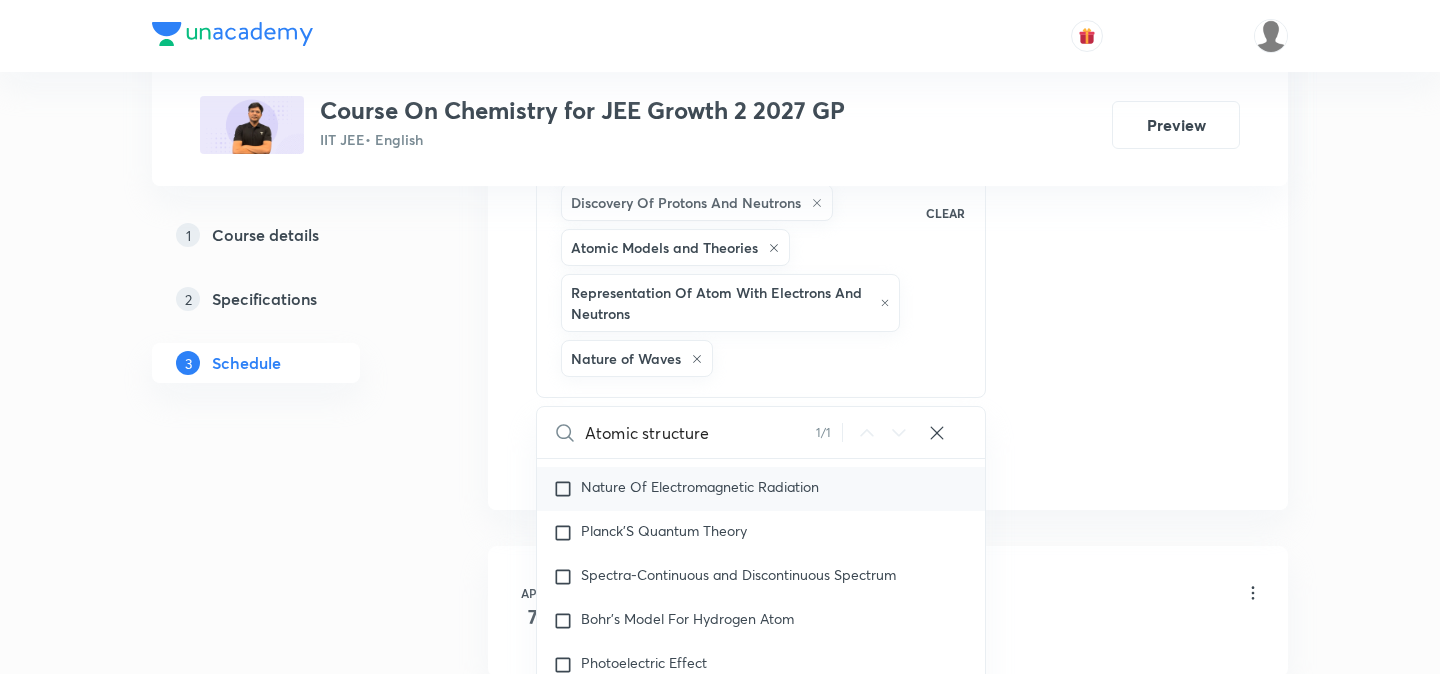 scroll, scrollTop: 829, scrollLeft: 0, axis: vertical 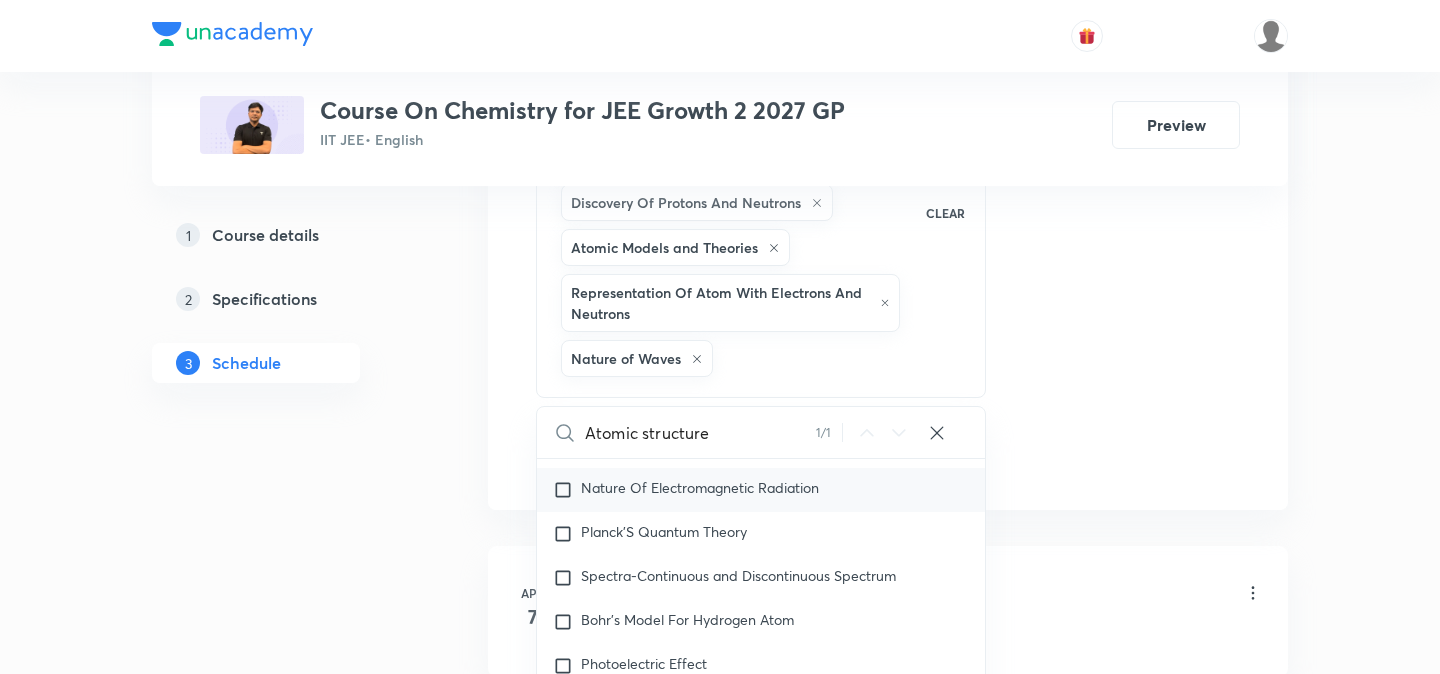 click on "Nature Of Electromagnetic Radiation" at bounding box center (700, 487) 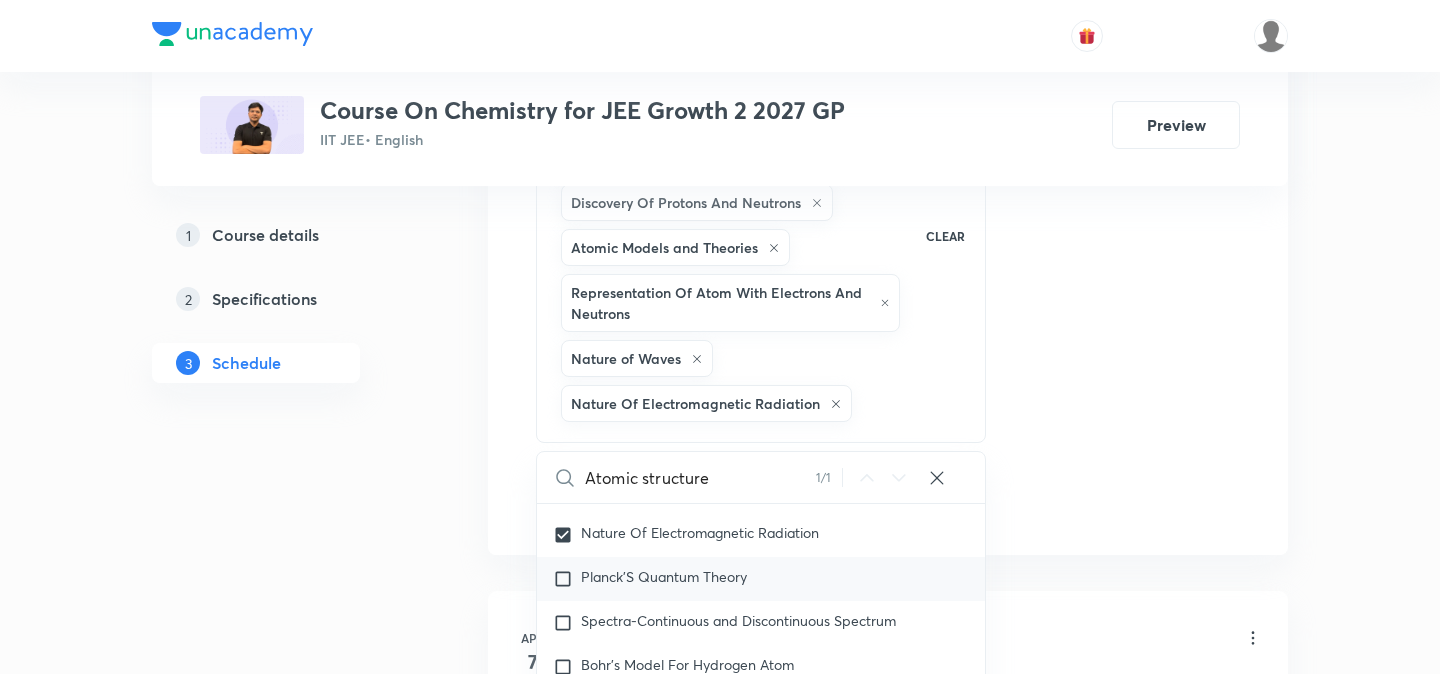 click on "Planck’S Quantum Theory" at bounding box center [664, 576] 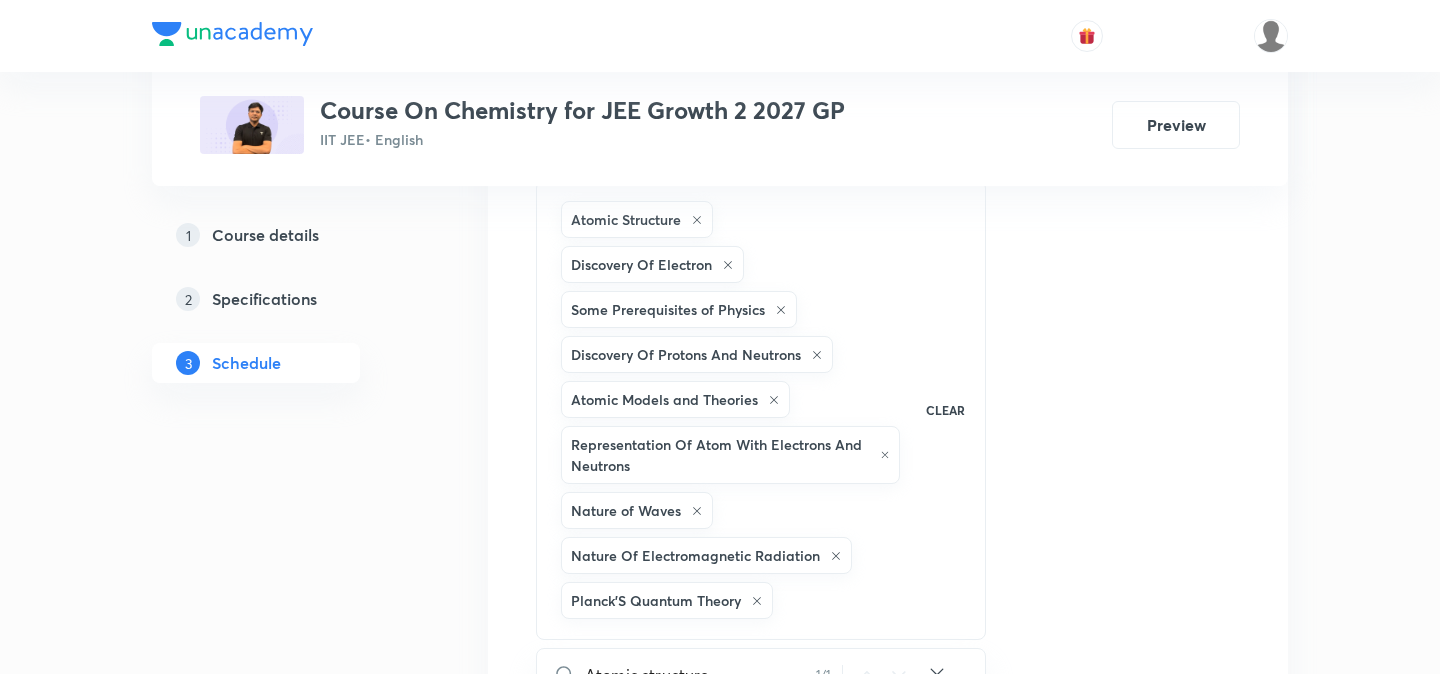 scroll, scrollTop: 1049, scrollLeft: 0, axis: vertical 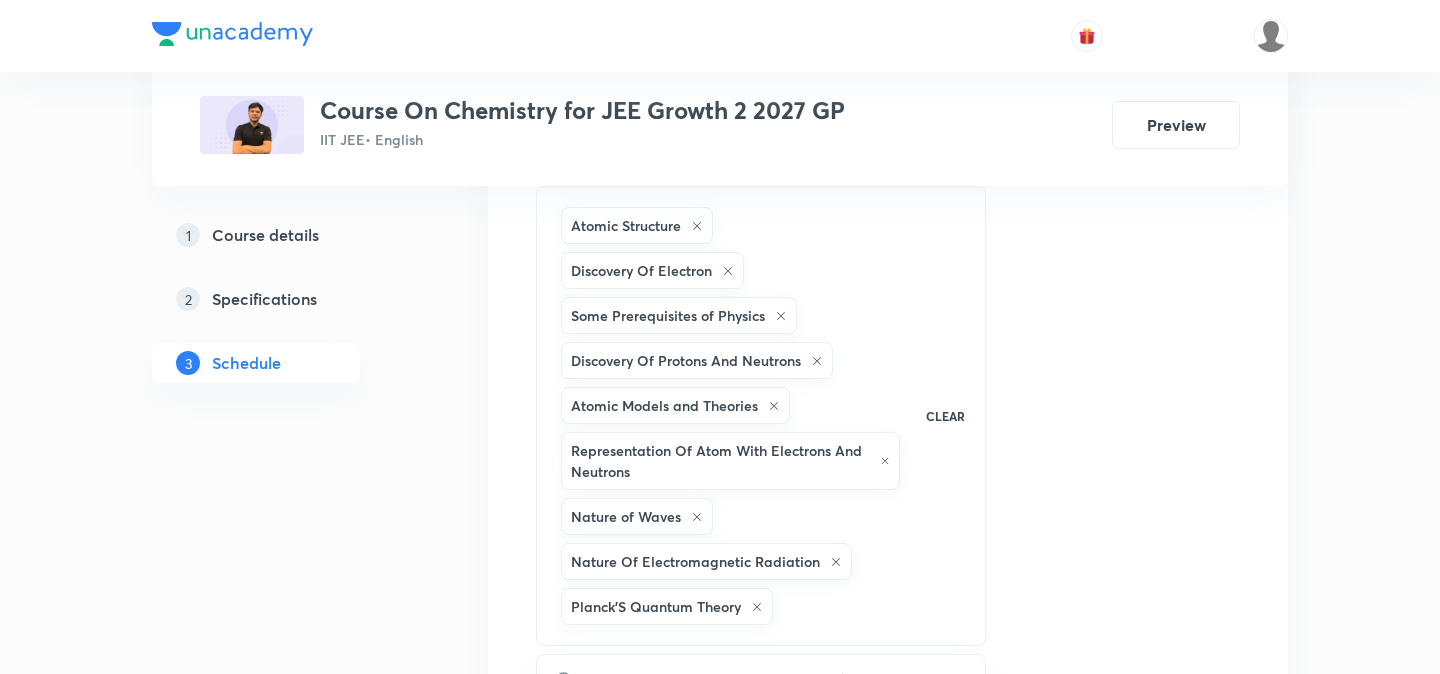 click 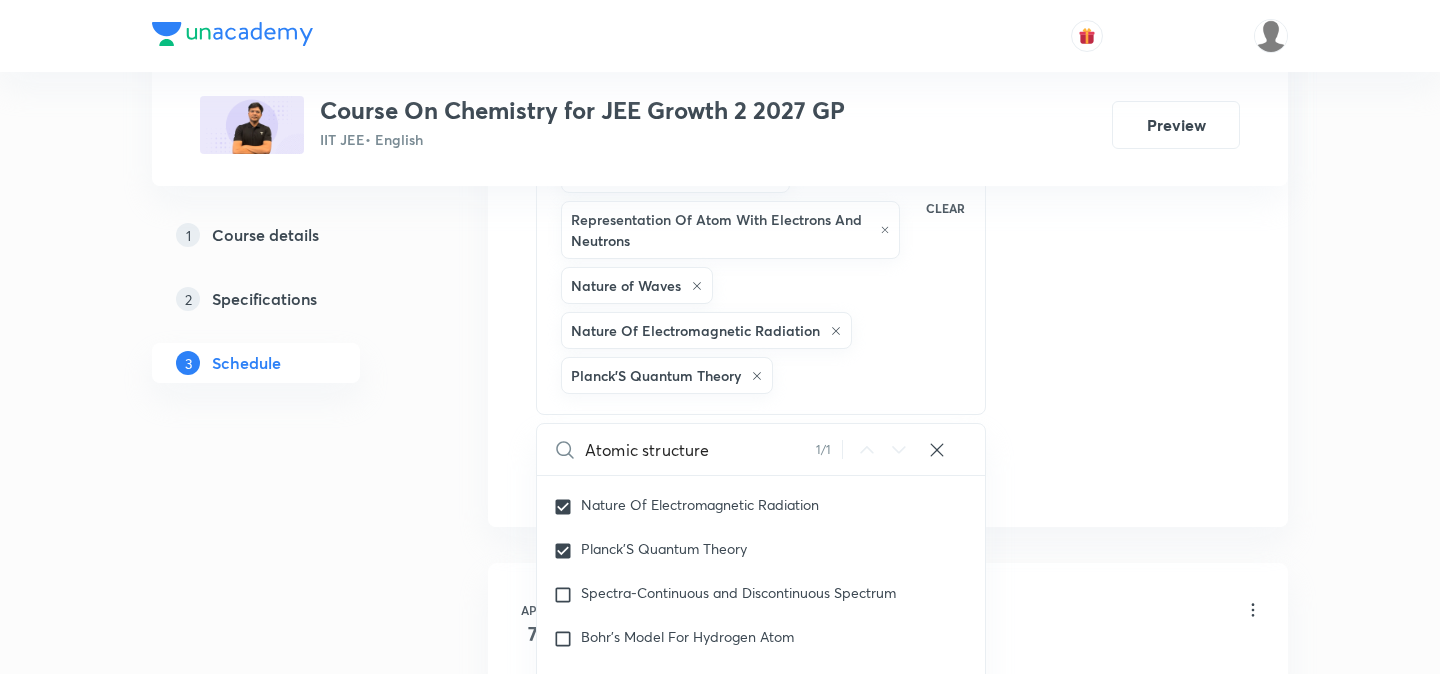 scroll, scrollTop: 1242, scrollLeft: 0, axis: vertical 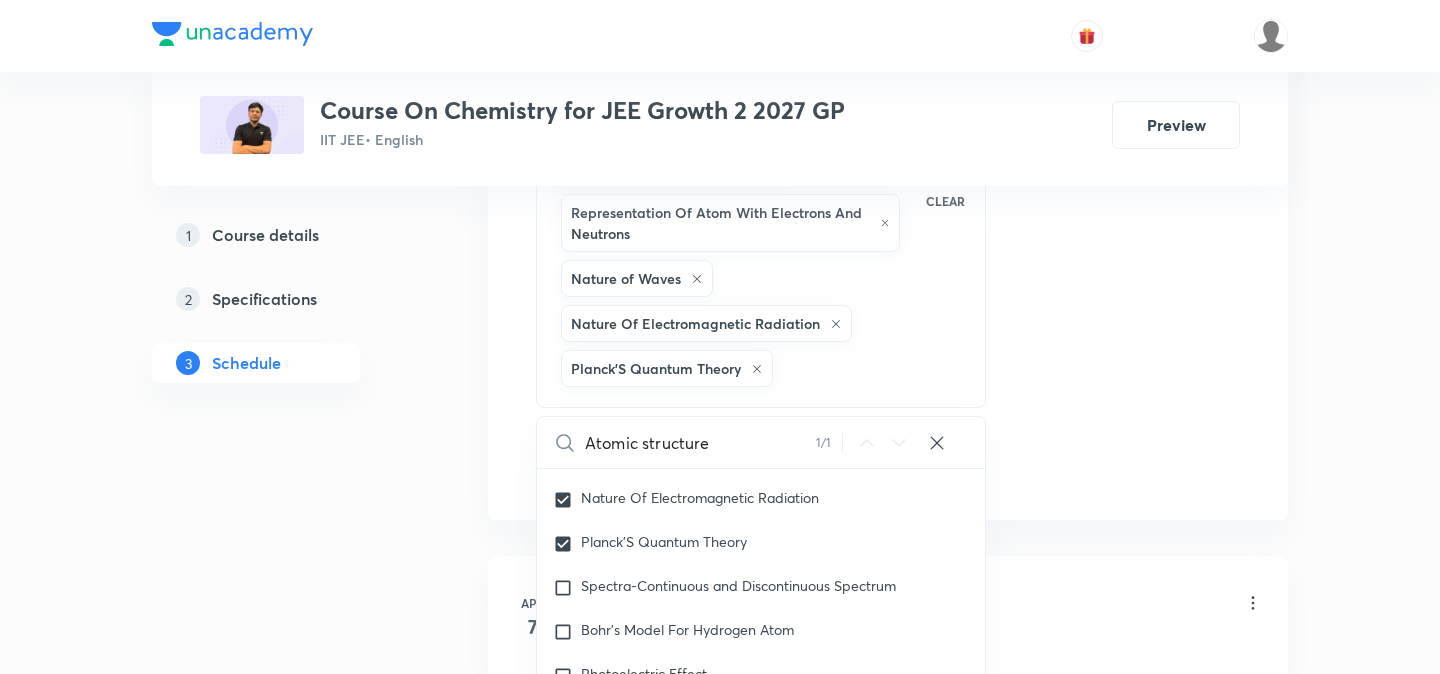 click on "Session  55 Live class Session title 16/99 Atomic Structure ​ Schedule for Aug 4, 2025, 5:15 PM ​ Duration (in minutes) 75 ​   Session type Online Offline Room Room No. 203 Sub-concepts Discovery Of Electron Some Prerequisites of Physics Discovery Of Protons And Neutrons Atomic Models and Theories  Representation Of Atom With Electrons And Neutrons Nature of Waves Nature Of Electromagnetic Radiation Planck’S Quantum Theory CLEAR Atomic structure 1 / 1 ​ General Topics & Mole Concept Basic Concepts Covered previously Basic Introduction Covered previously Percentage Composition Covered previously Stoichiometry Principle of Atom Conservation (POAC) Relation between Stoichiometric Quantities Application of Mole Concept: Gravimetric Analysis Different Laws Formula and Composition Concentration Terms Some basic concepts of Chemistry Atomic Structure Discovery Of Electron Some Prerequisites of Physics Discovery Of Protons And Neutrons Atomic Models and Theories  Nature of Waves Planck’S Quantum Theory" at bounding box center (888, -161) 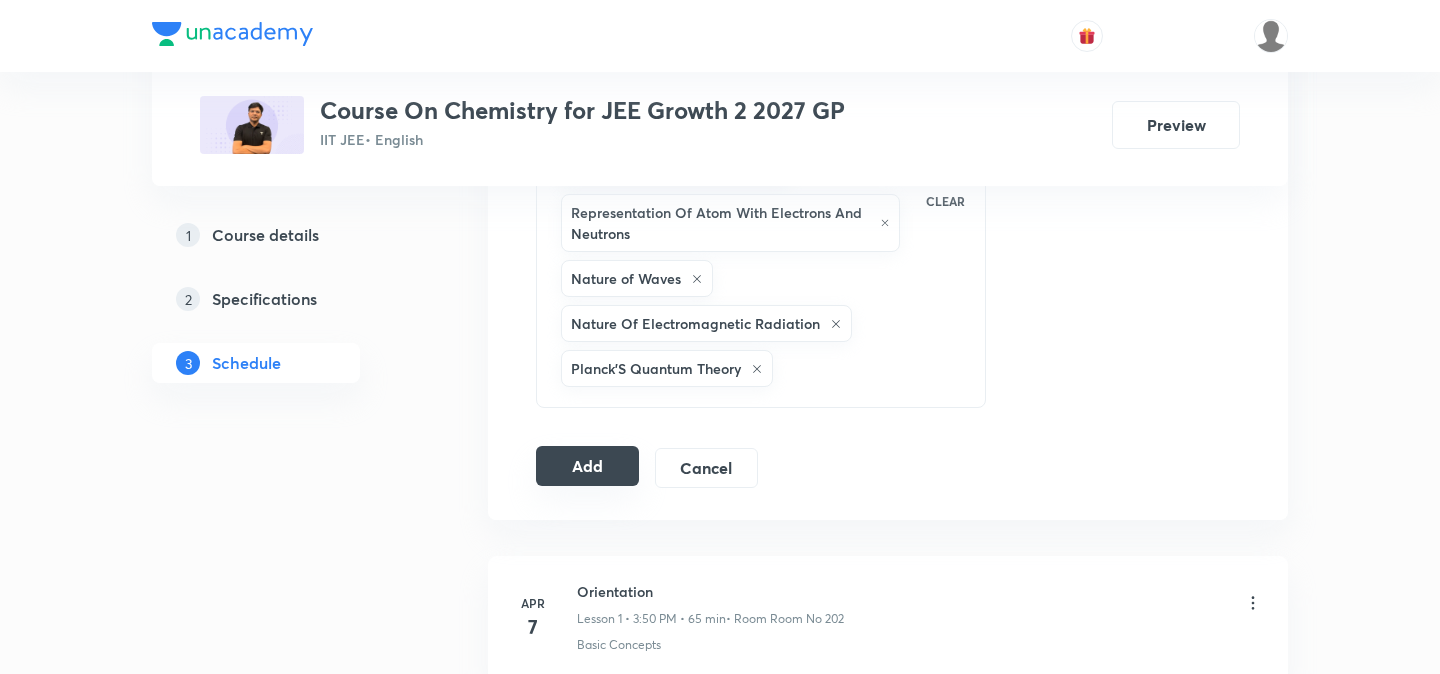 click on "Add" at bounding box center (587, 466) 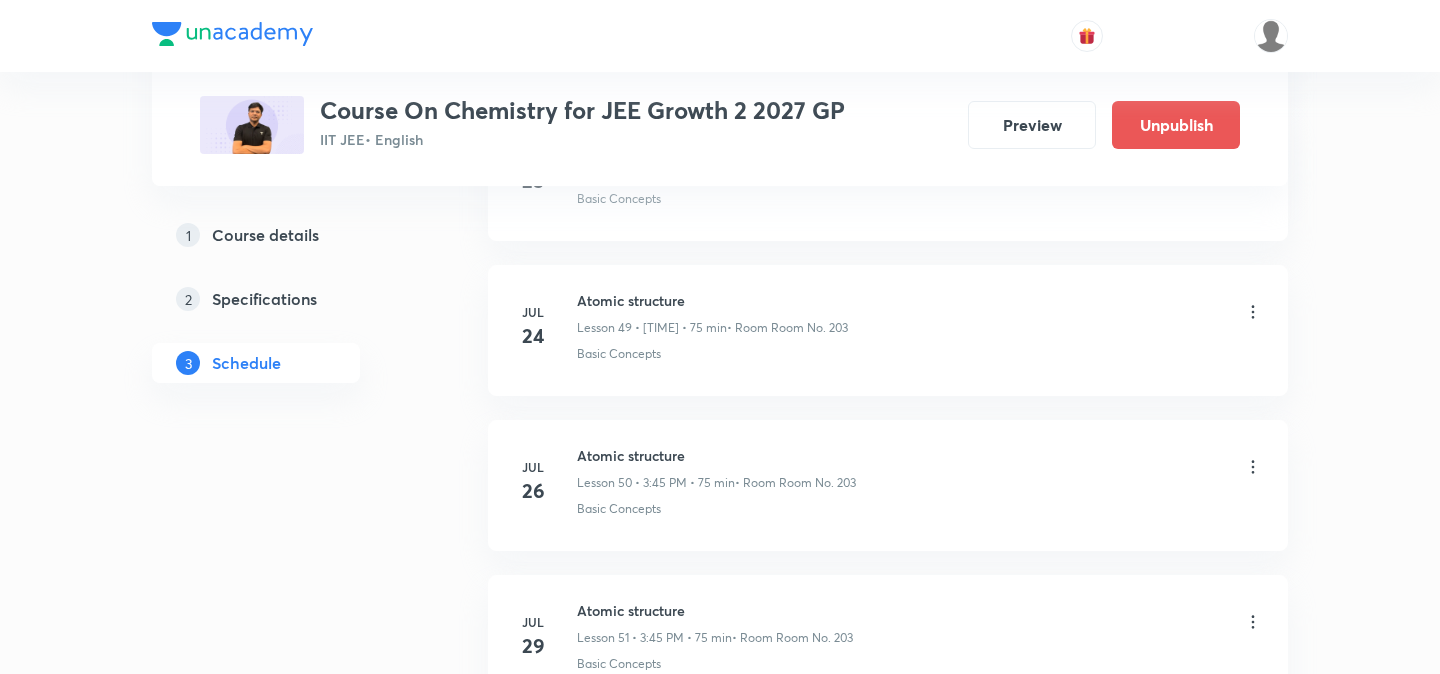 scroll, scrollTop: 8572, scrollLeft: 0, axis: vertical 